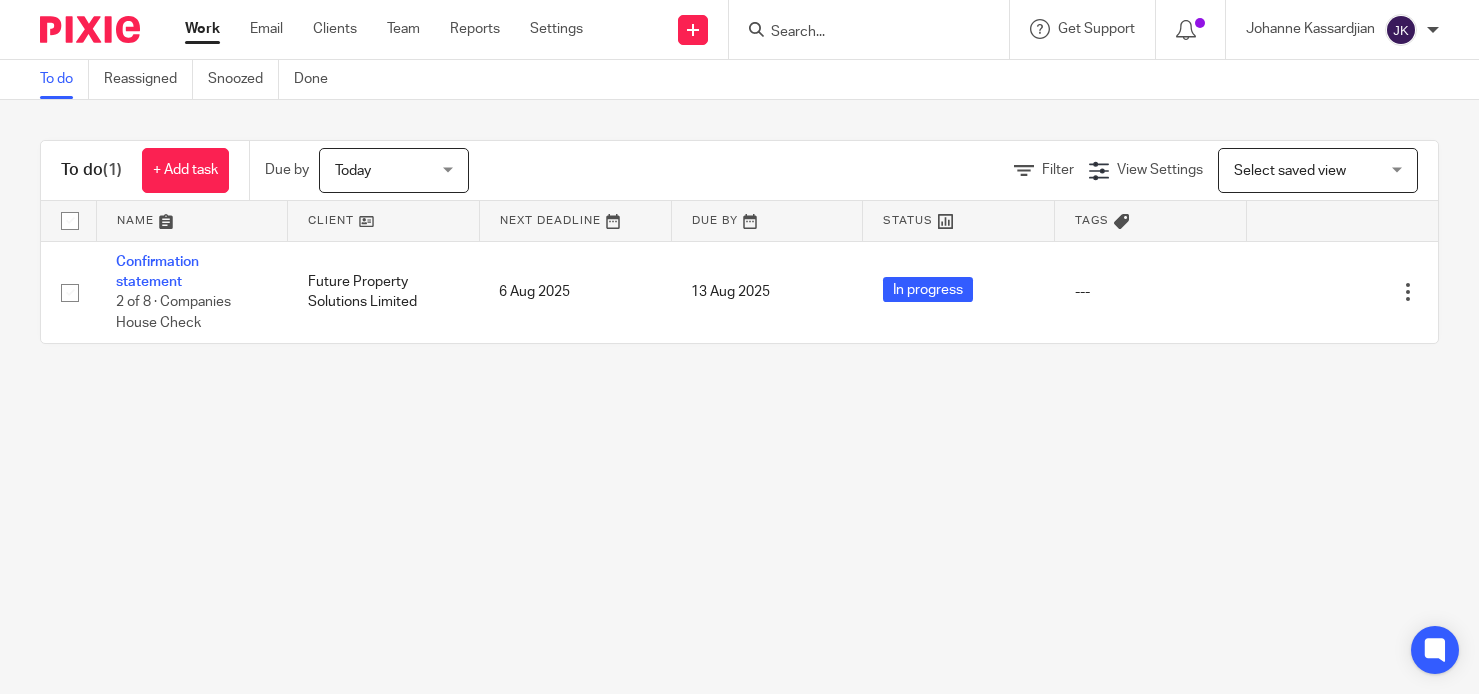 scroll, scrollTop: 0, scrollLeft: 0, axis: both 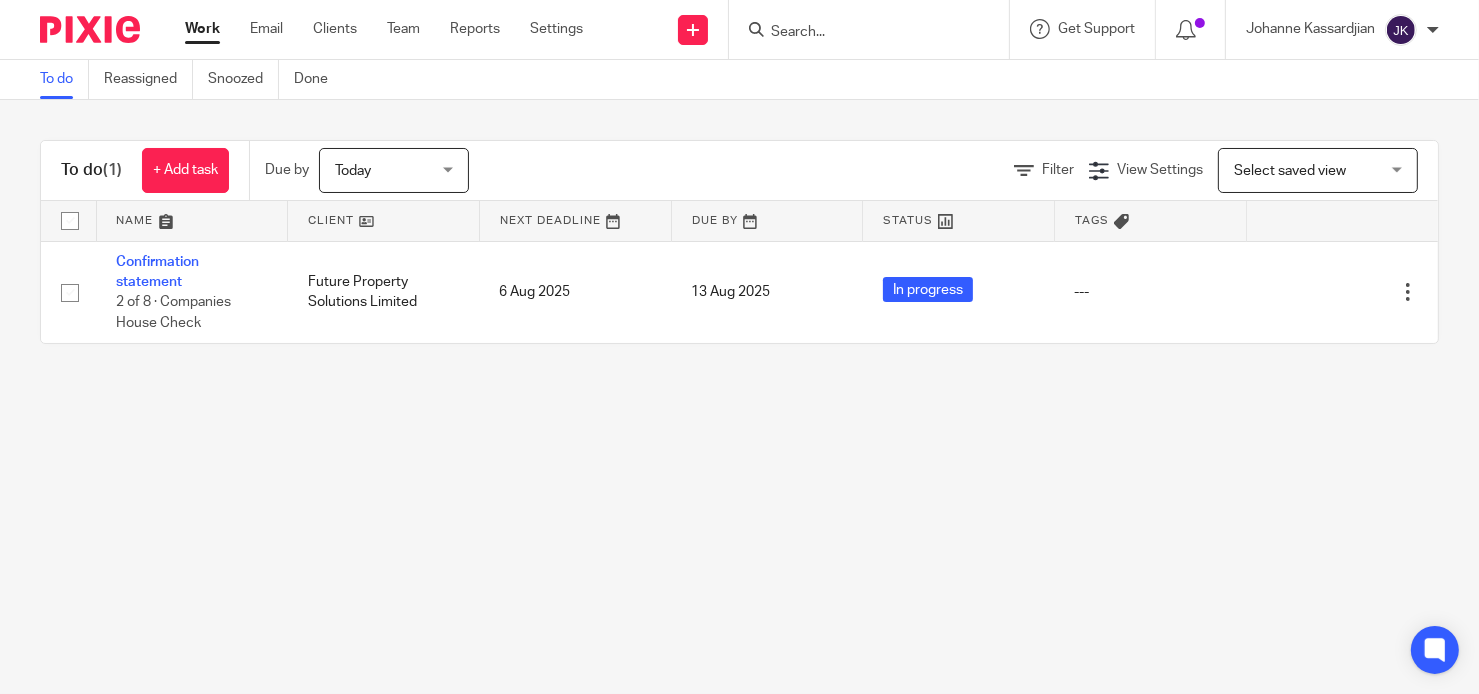 click on "Today" at bounding box center [388, 170] 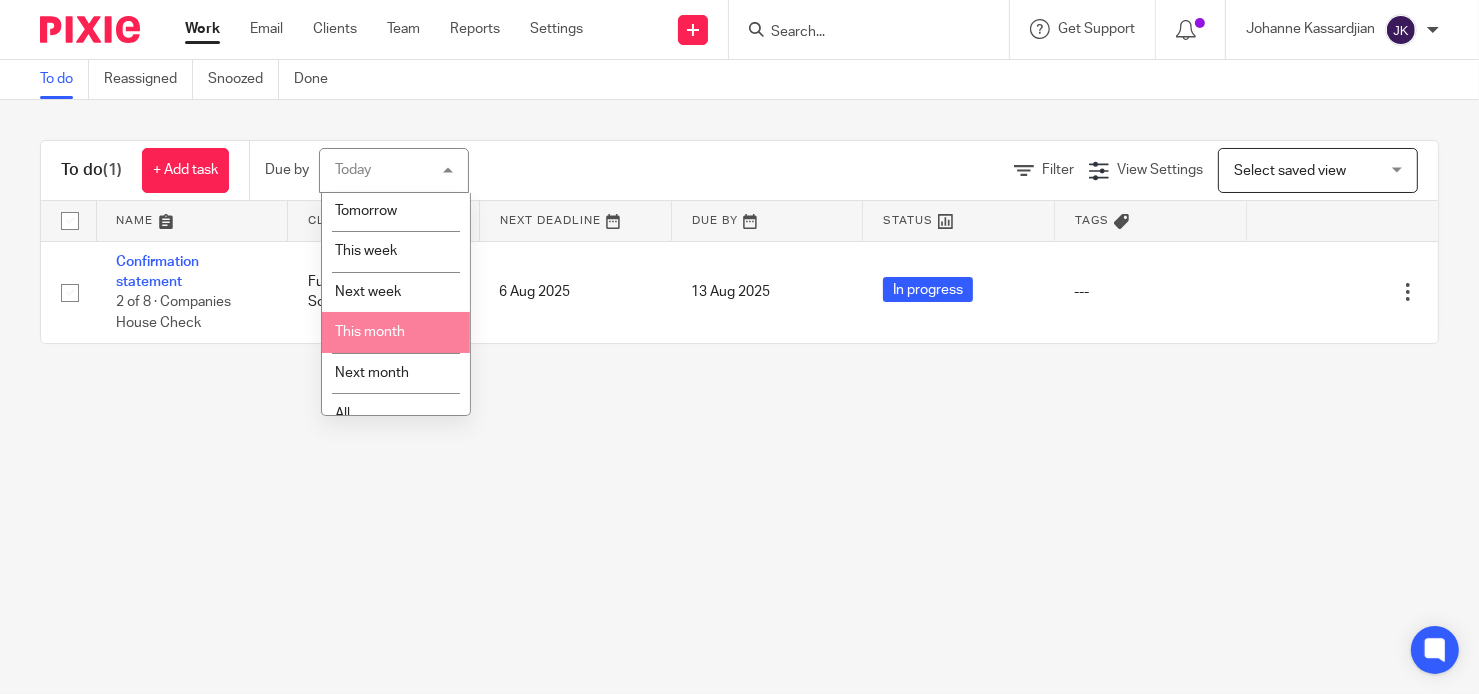 scroll, scrollTop: 65, scrollLeft: 0, axis: vertical 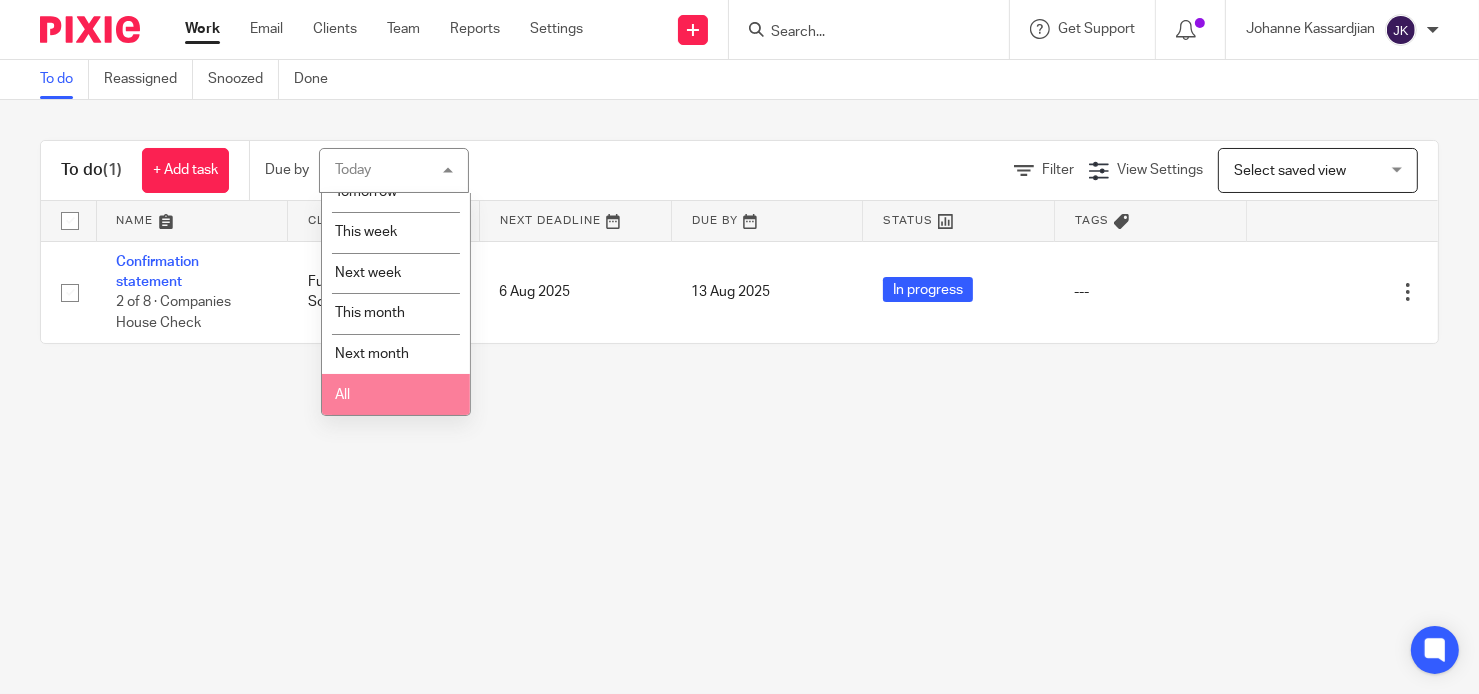 click on "All" at bounding box center (396, 394) 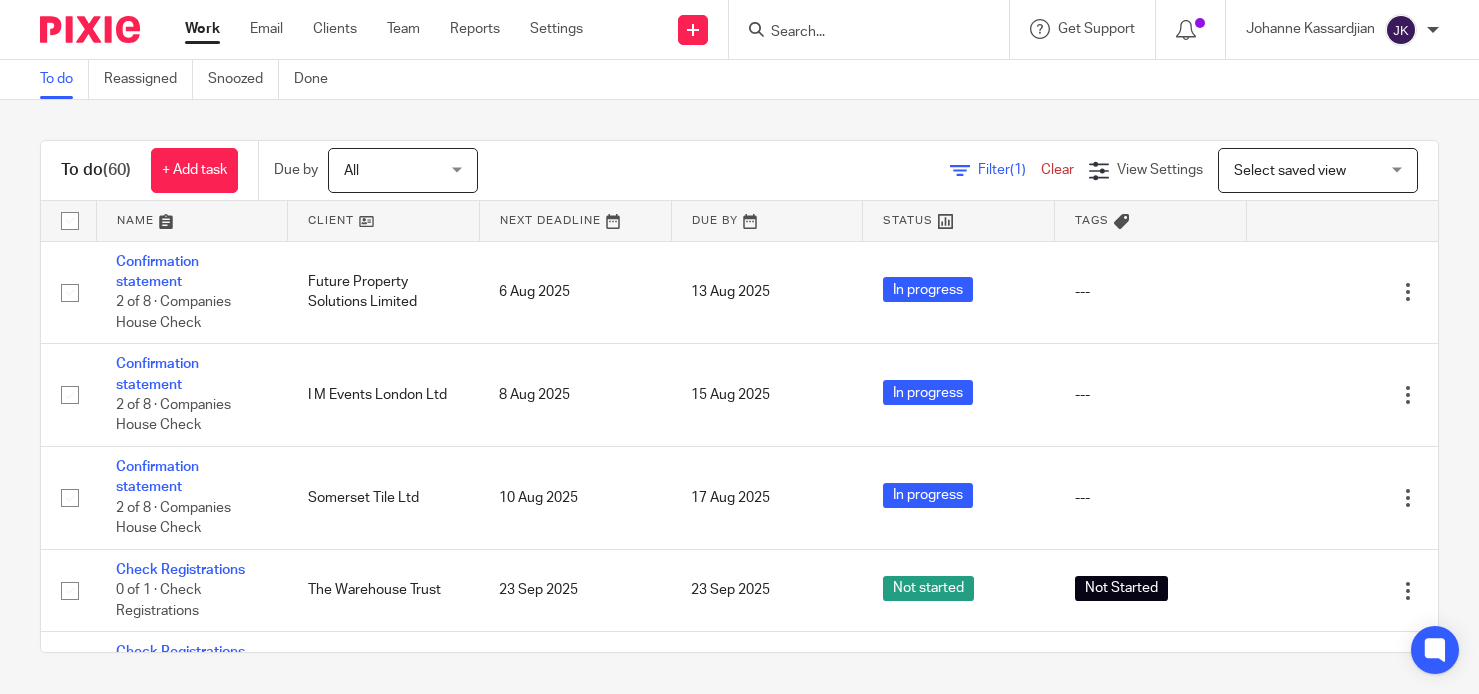 scroll, scrollTop: 0, scrollLeft: 0, axis: both 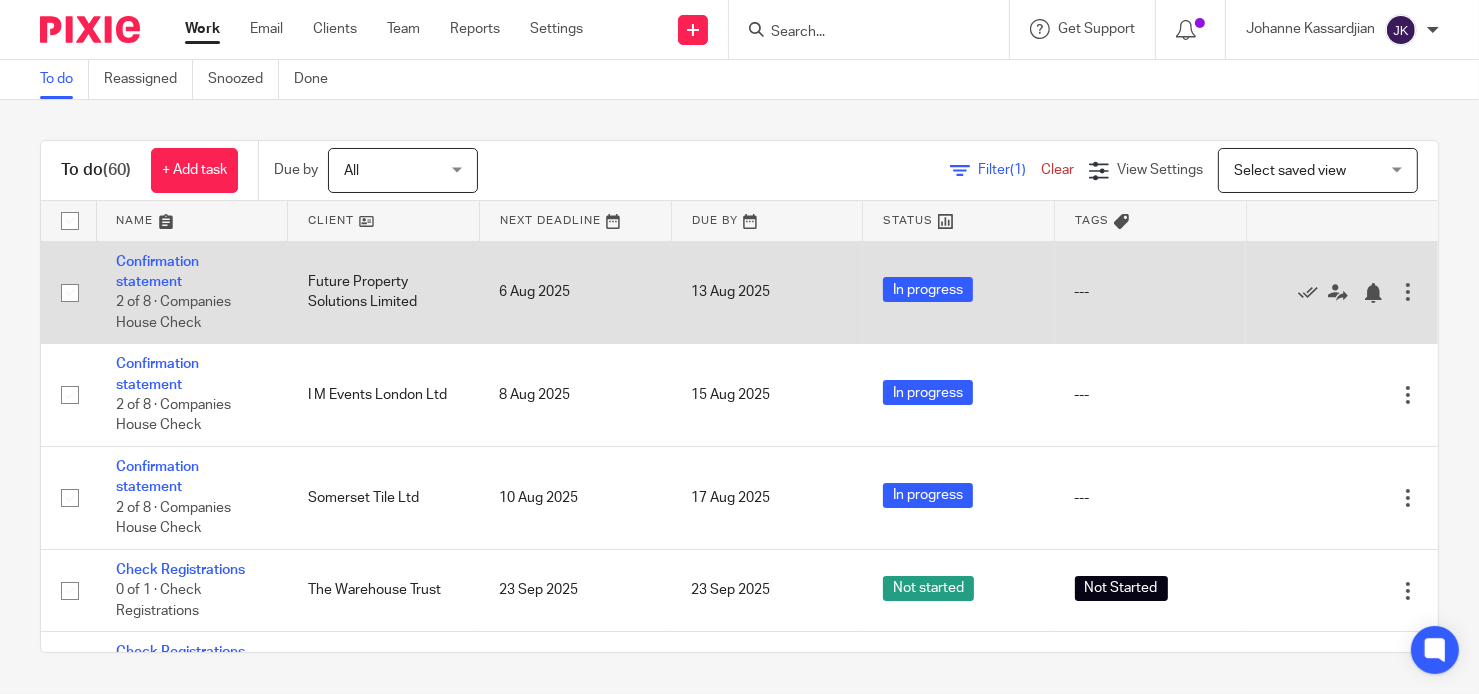 click on "Confirmation statement
2
of
8 ·
Companies House Check" at bounding box center [192, 292] 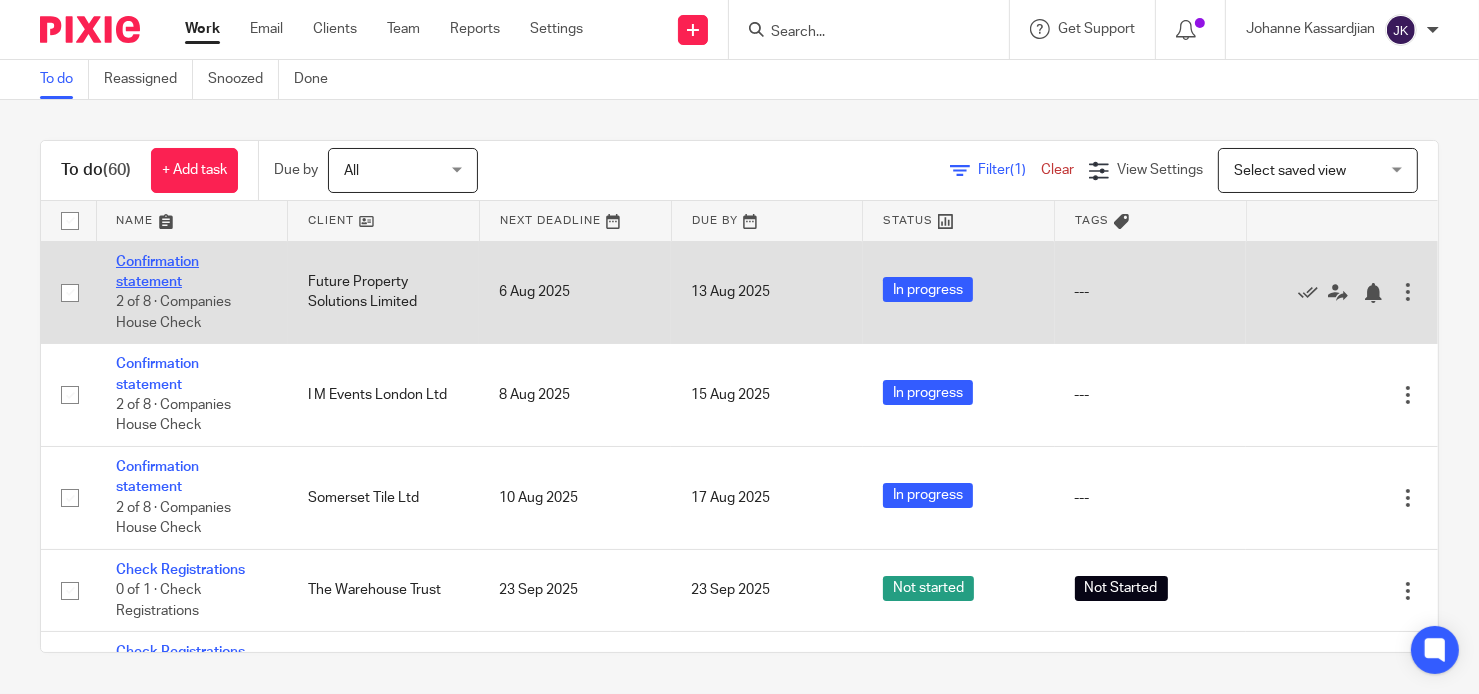 click on "Confirmation statement" at bounding box center (157, 272) 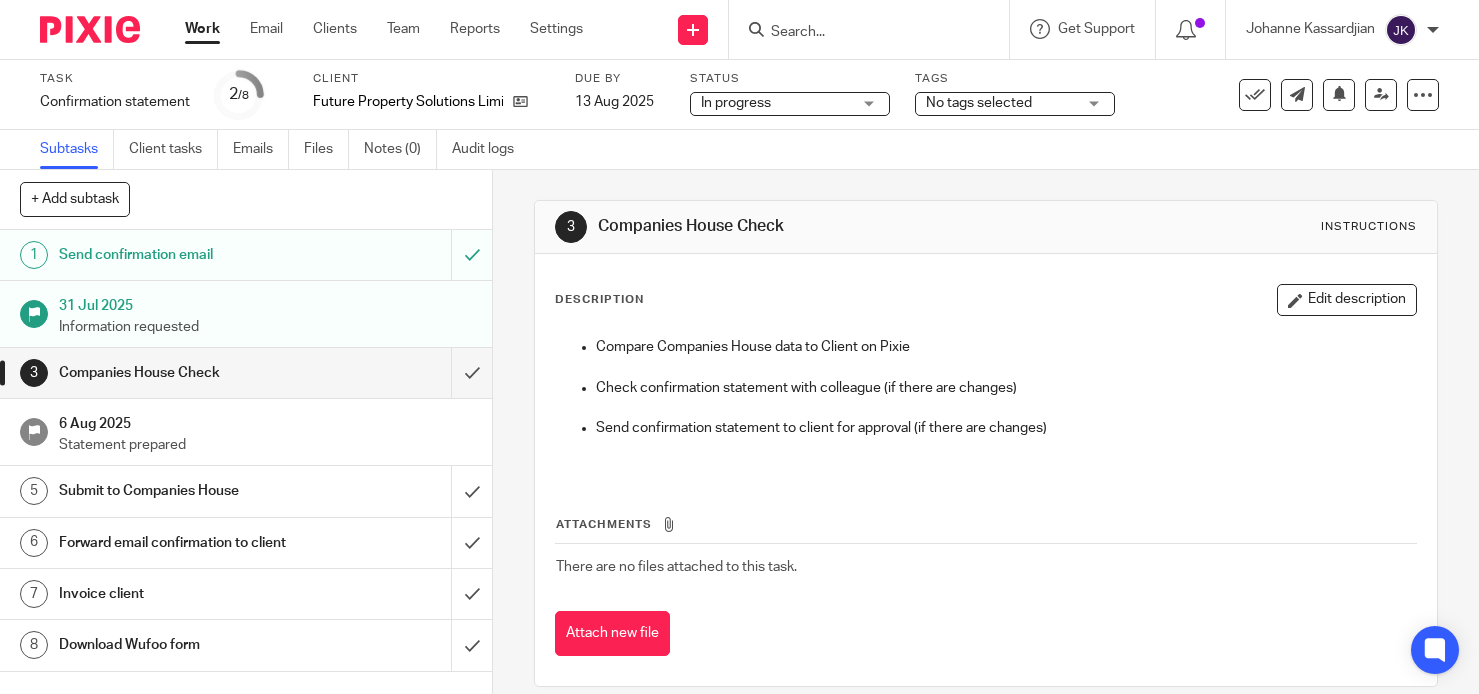 scroll, scrollTop: 0, scrollLeft: 0, axis: both 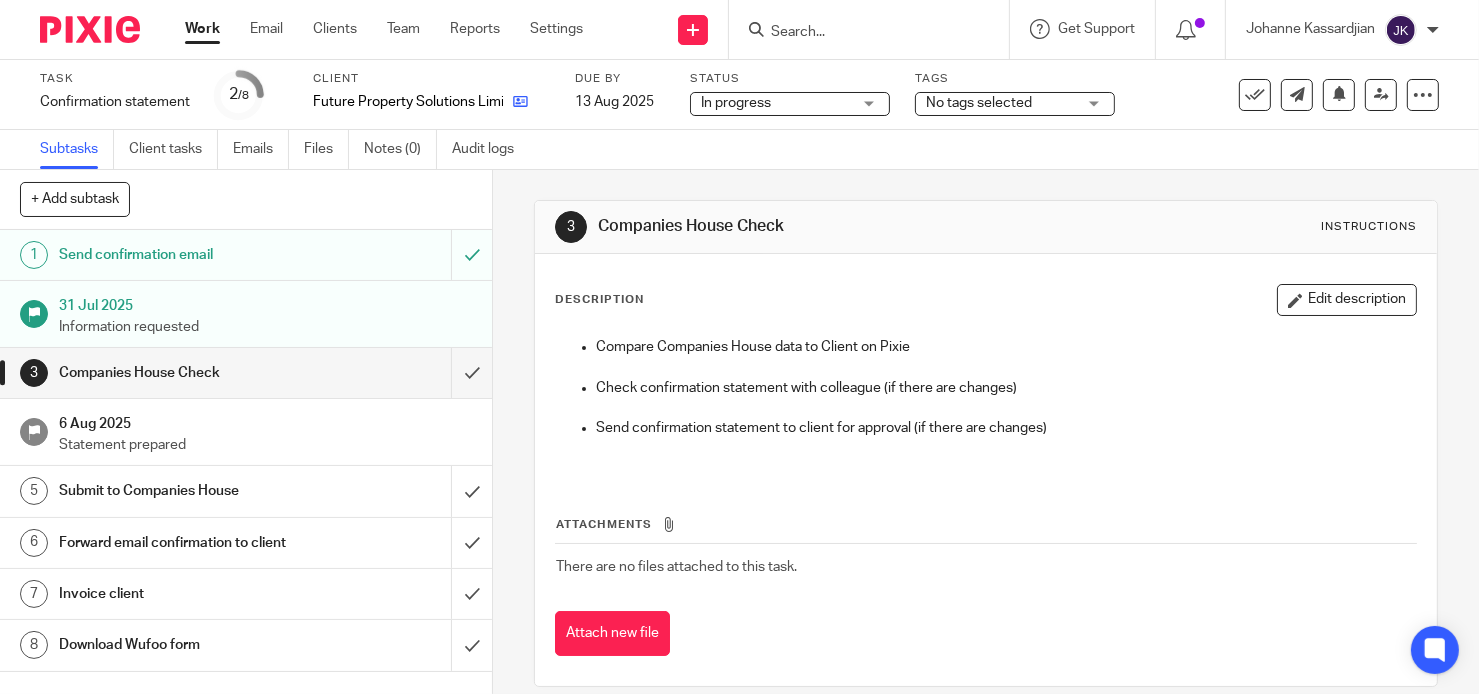 click at bounding box center [515, 102] 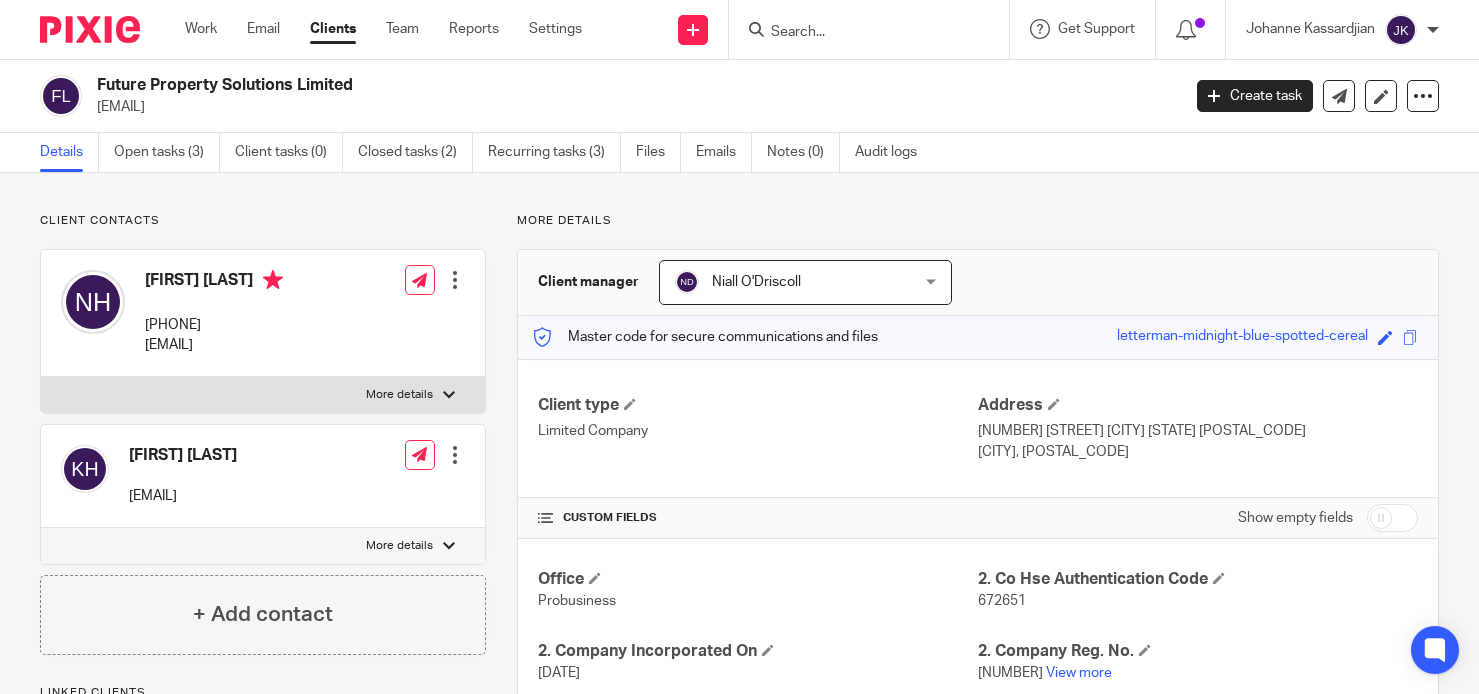 scroll, scrollTop: 0, scrollLeft: 0, axis: both 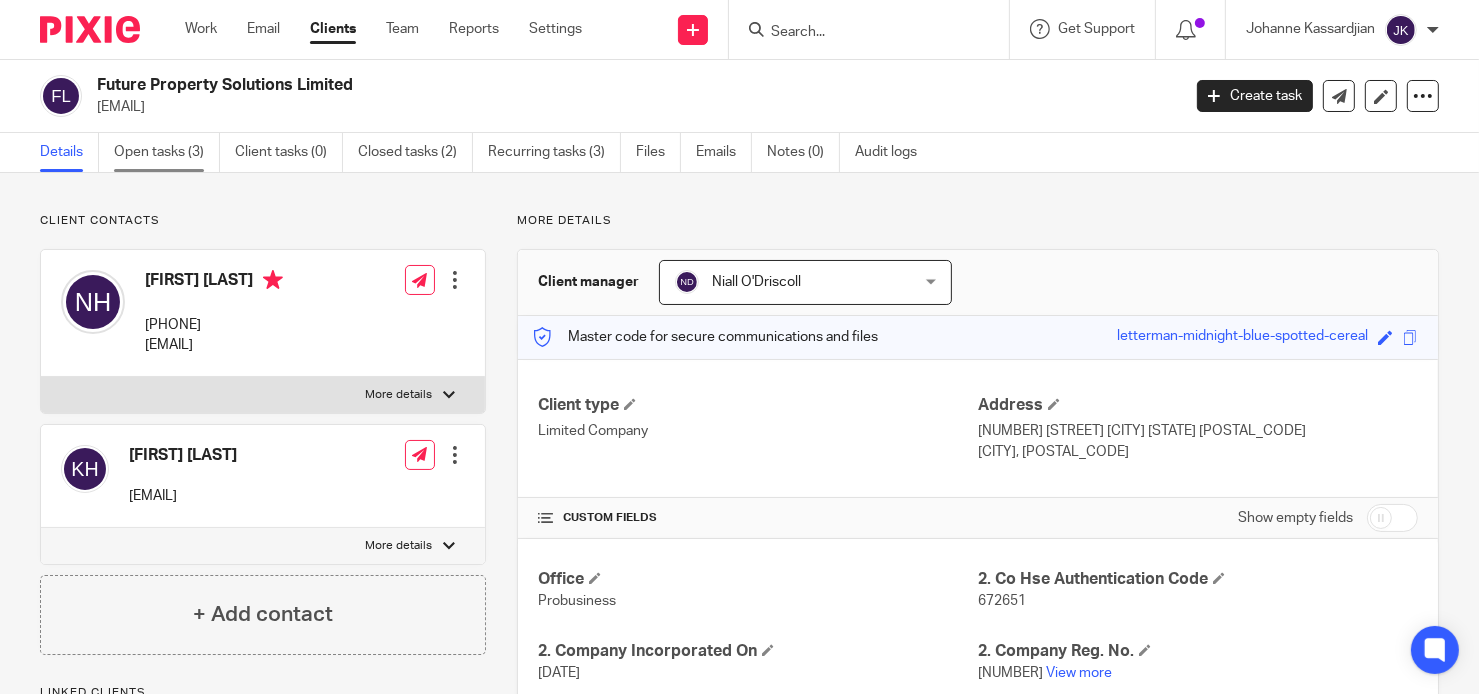 click on "Open tasks (3)" at bounding box center [167, 152] 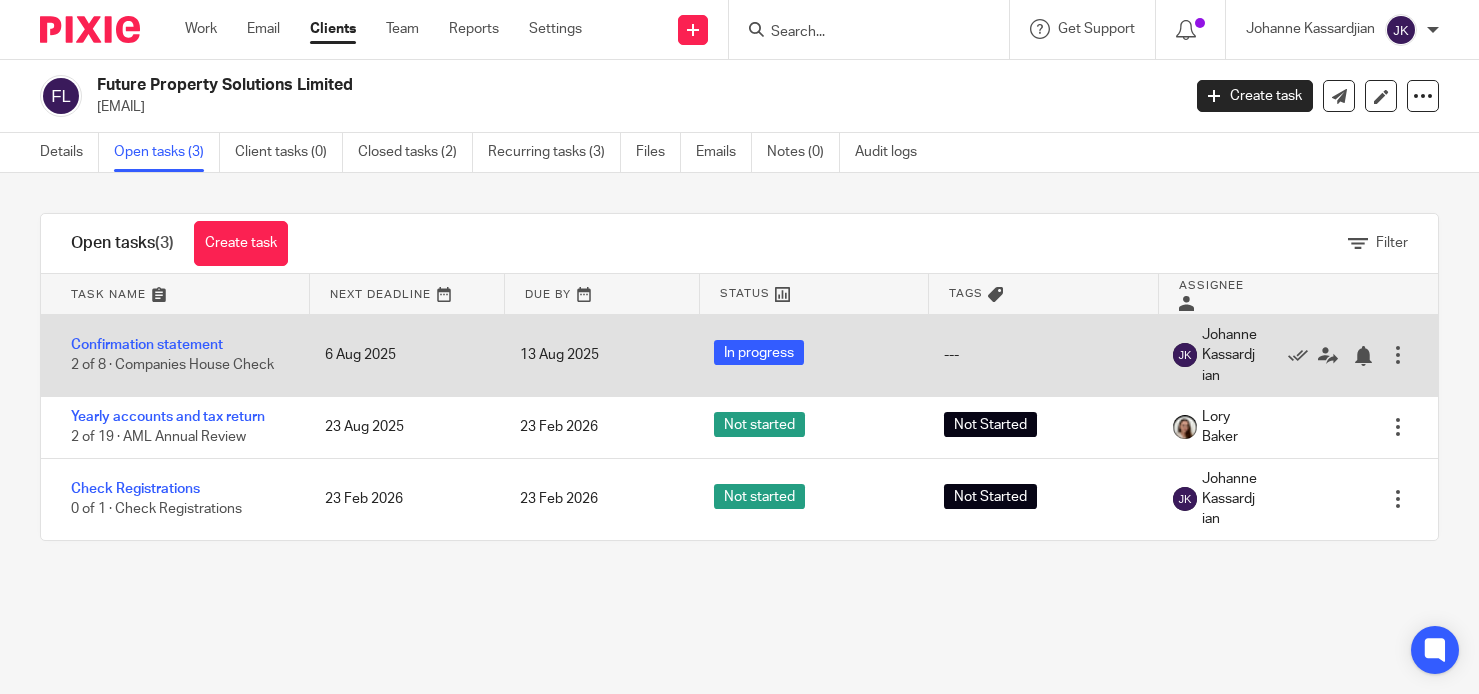scroll, scrollTop: 0, scrollLeft: 0, axis: both 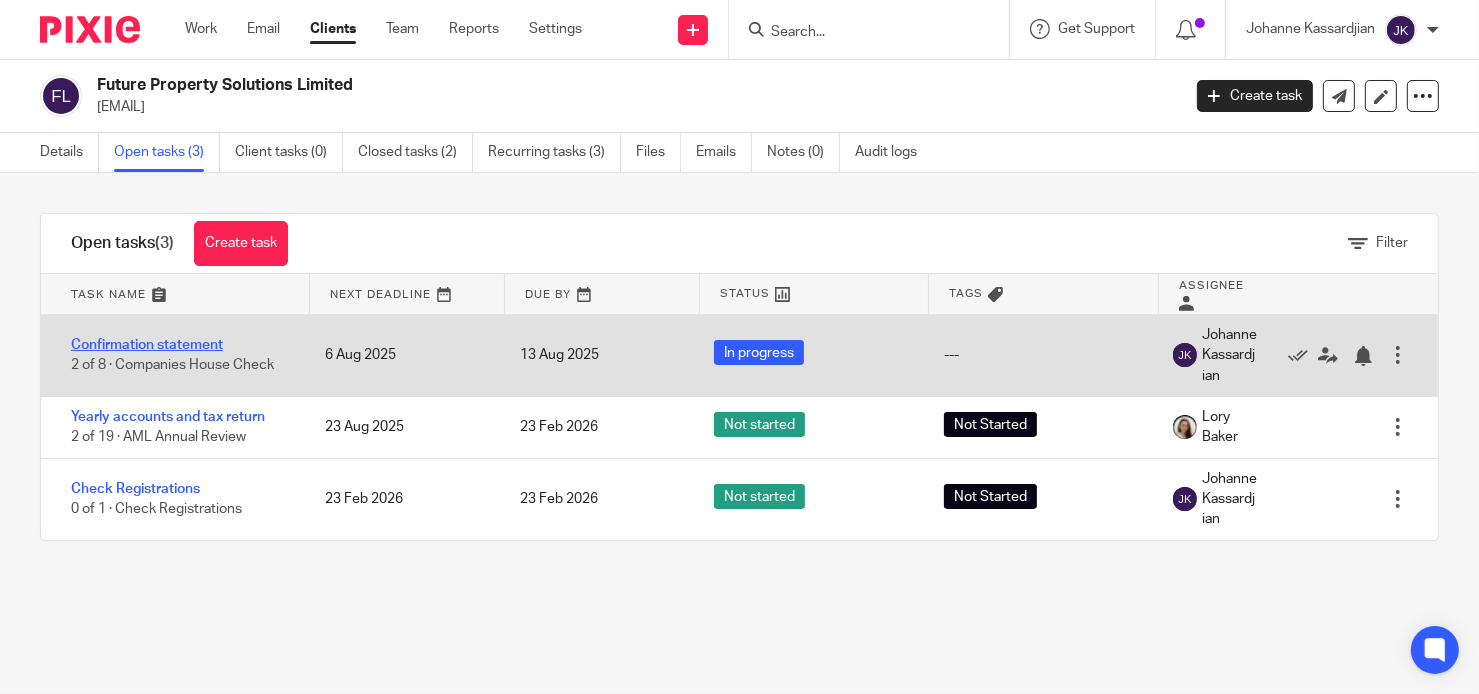 click on "Confirmation statement" at bounding box center (147, 345) 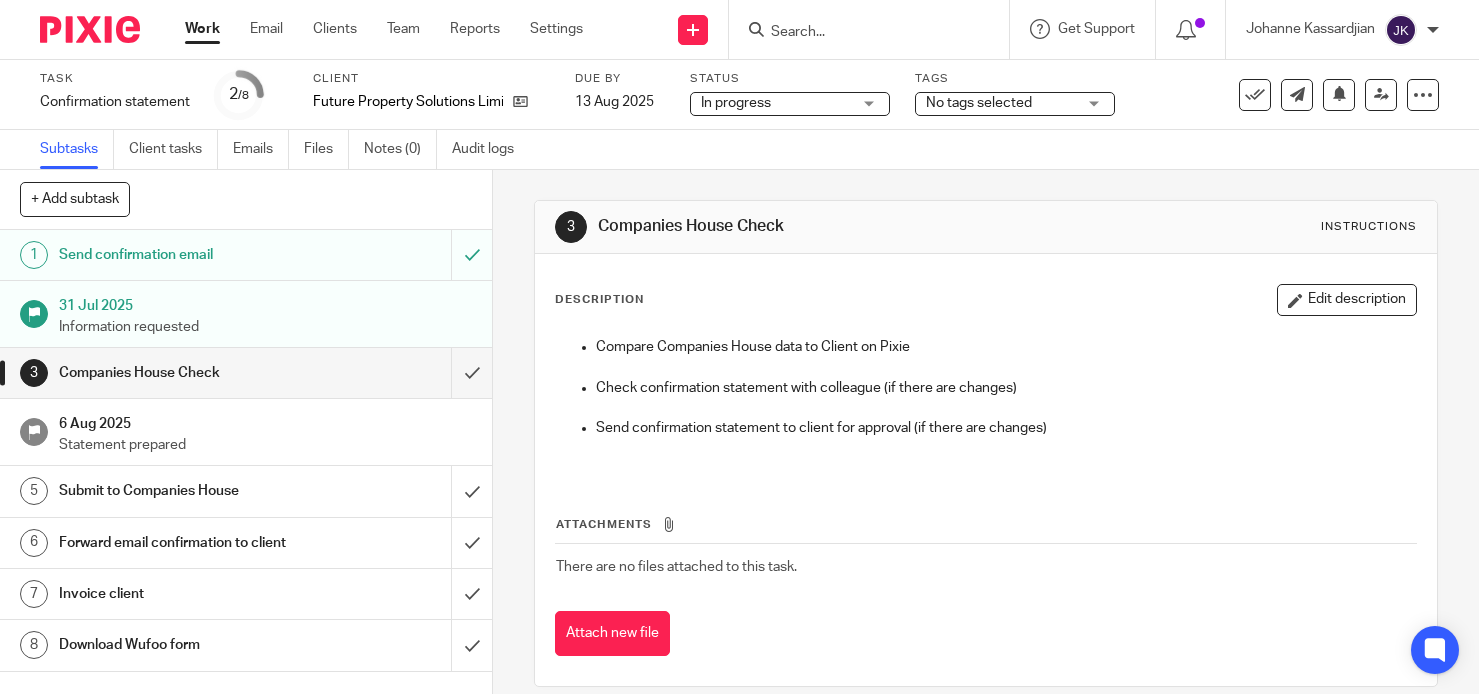 scroll, scrollTop: 0, scrollLeft: 0, axis: both 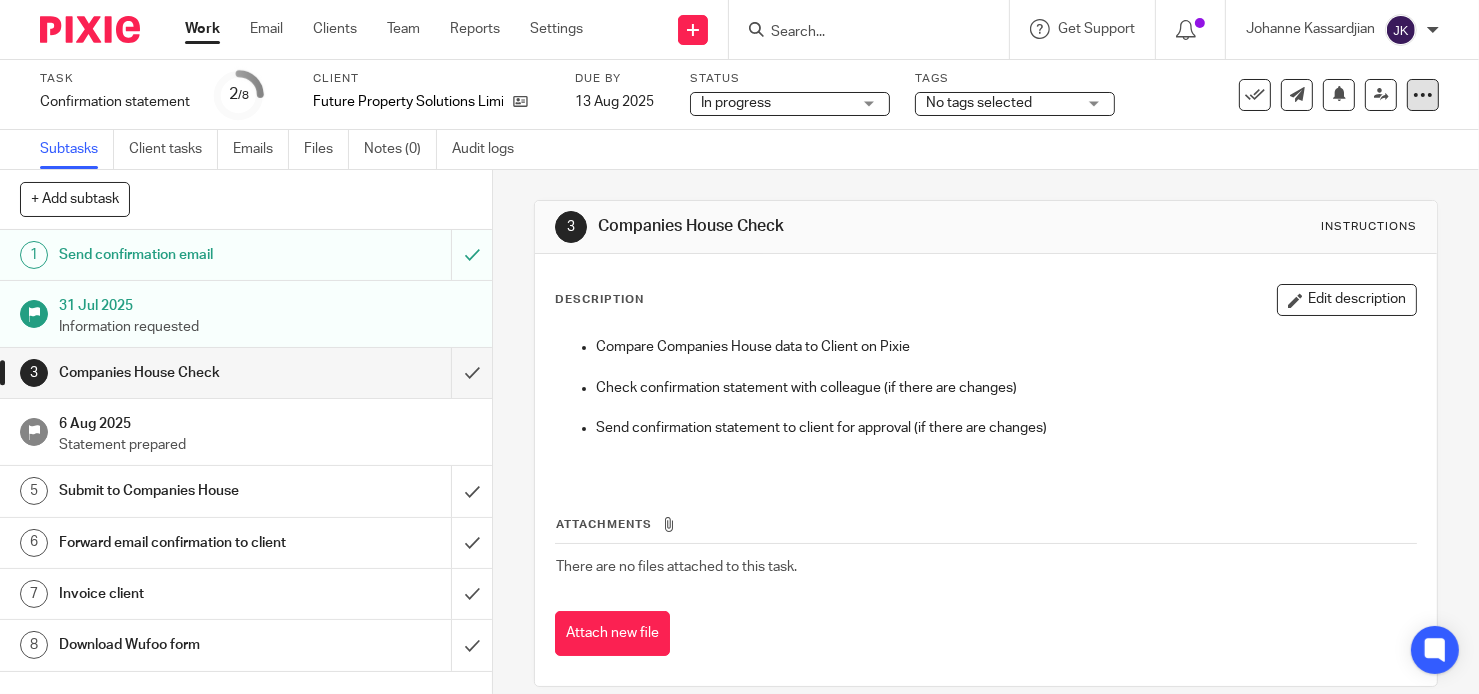 click at bounding box center [1423, 95] 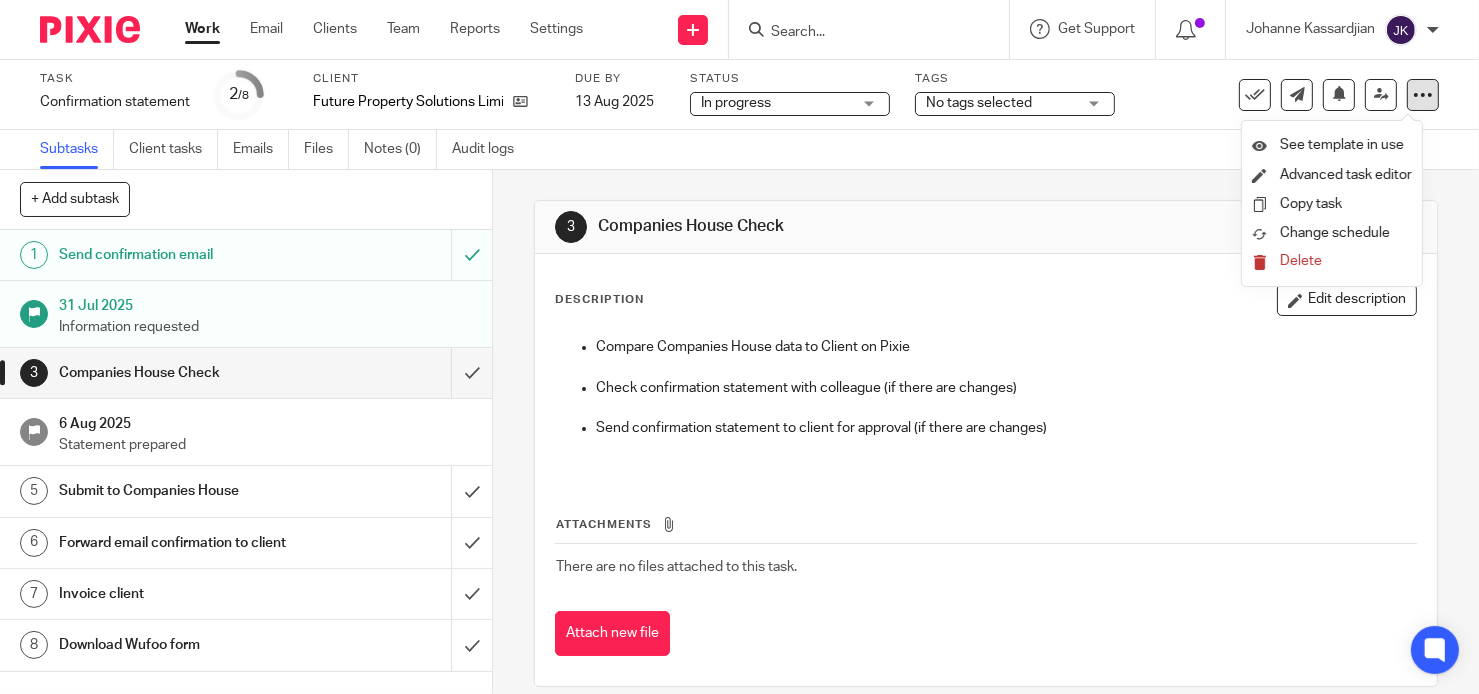 click at bounding box center [1423, 95] 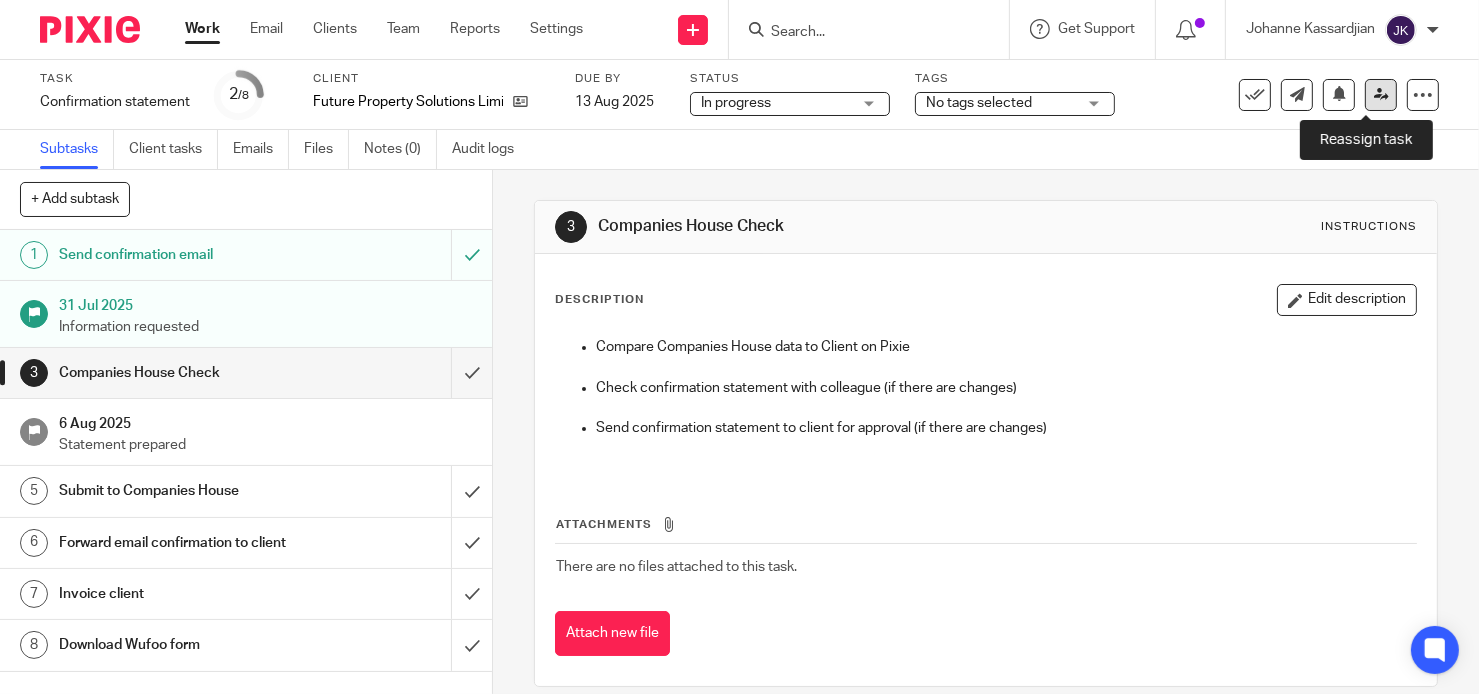 click at bounding box center [1381, 94] 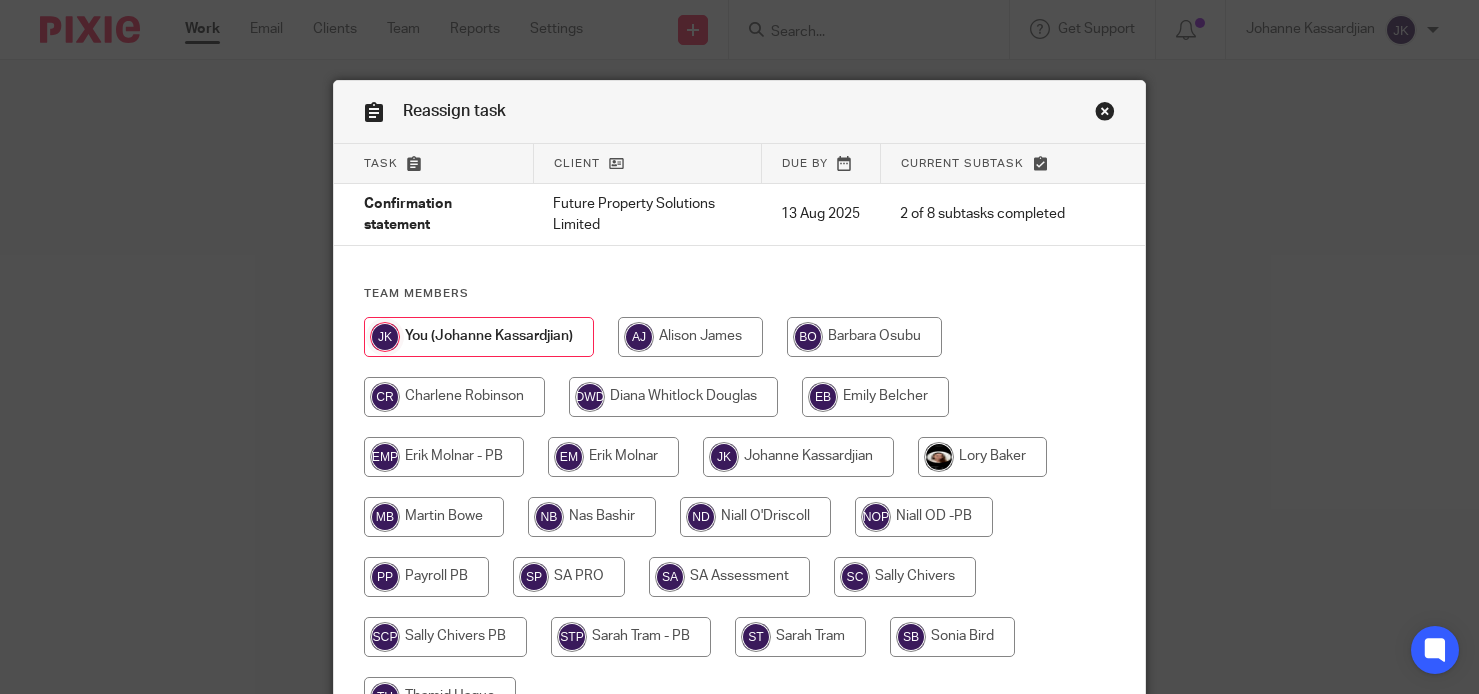 scroll, scrollTop: 0, scrollLeft: 0, axis: both 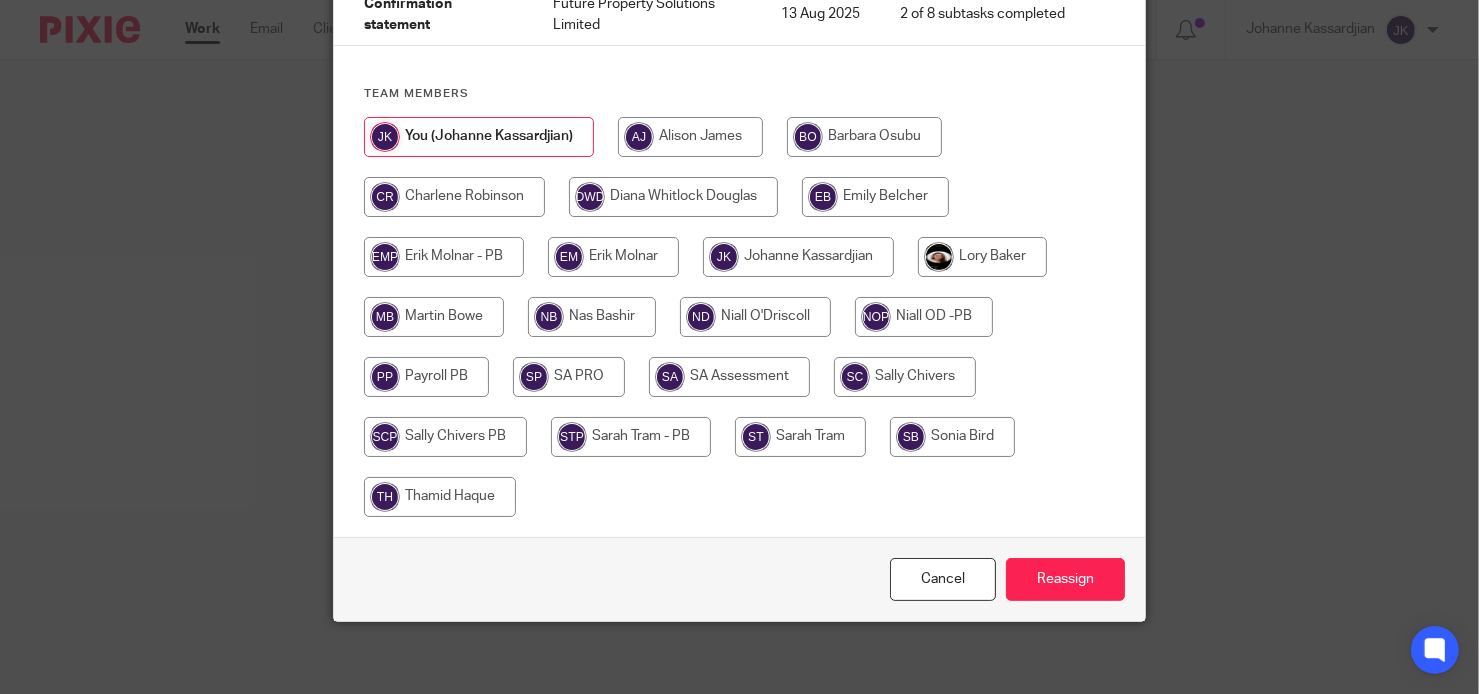 click at bounding box center (798, 257) 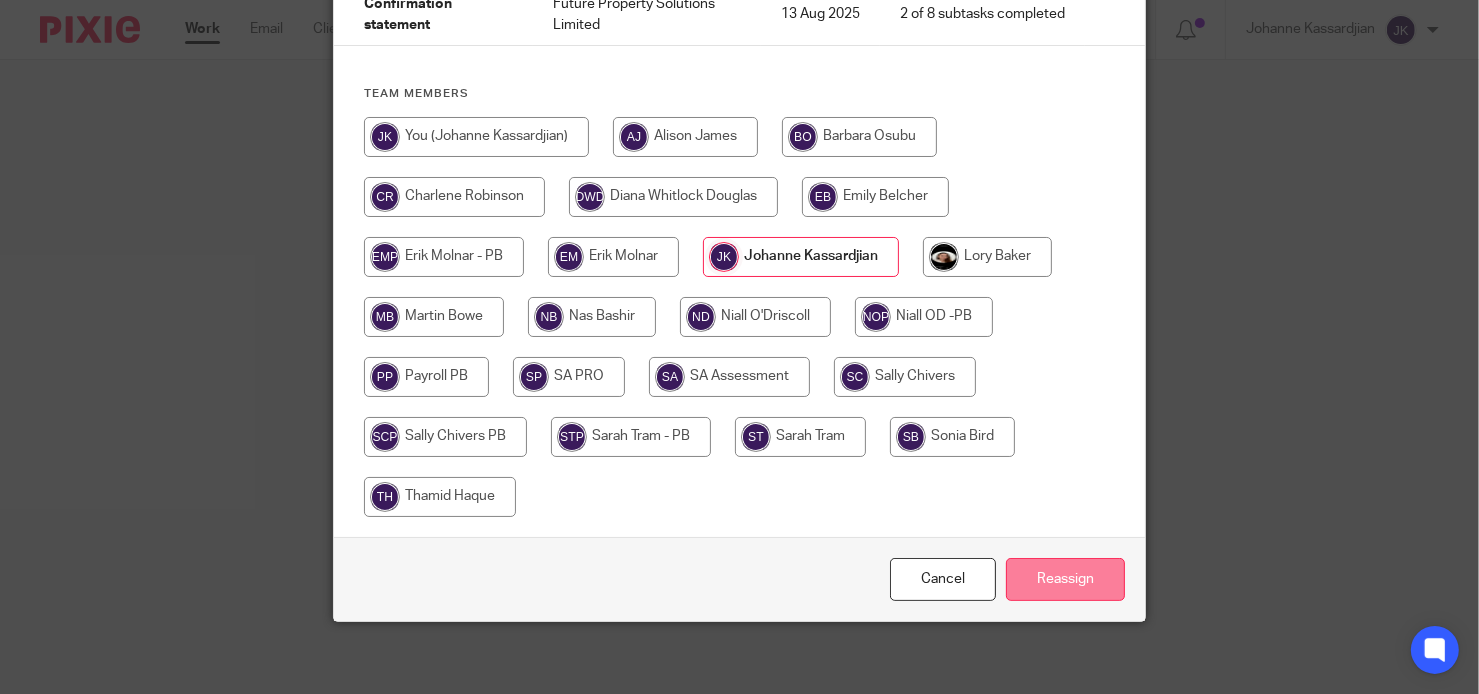 click on "Reassign" at bounding box center [1065, 579] 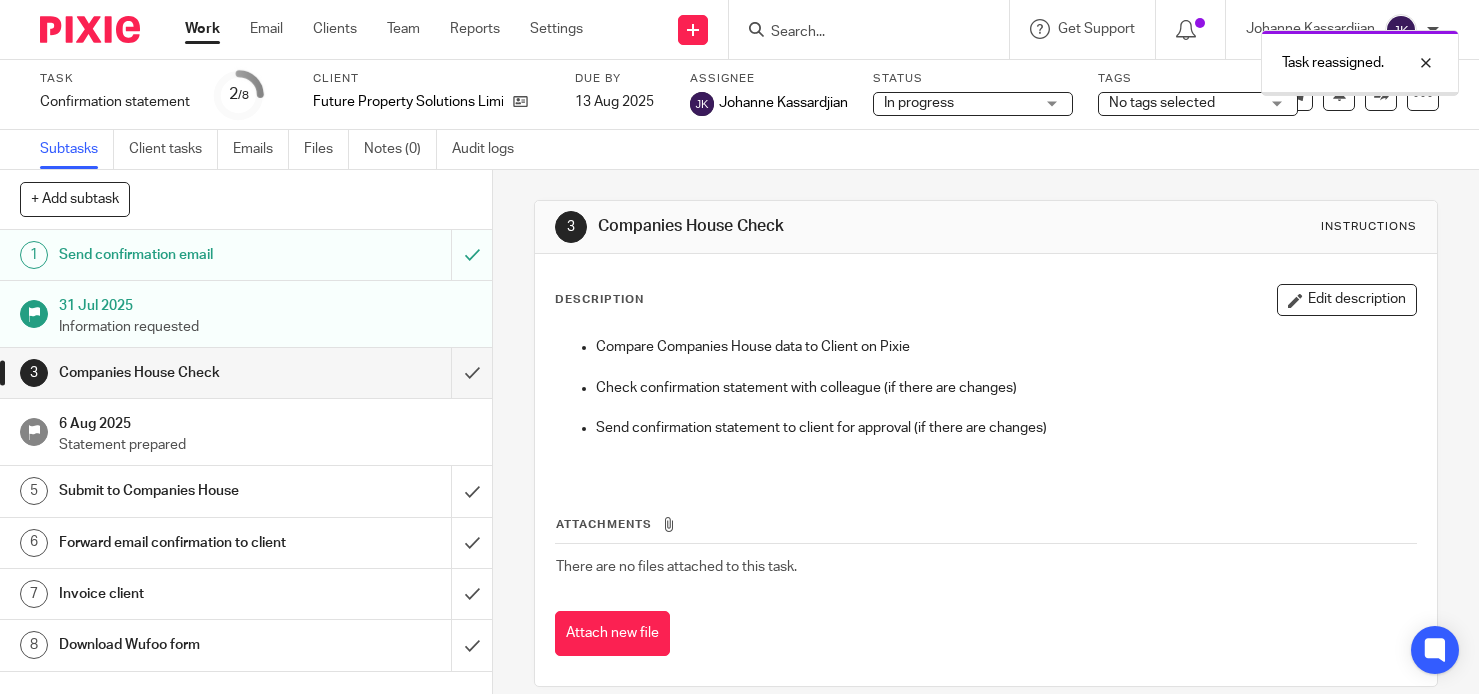 scroll, scrollTop: 0, scrollLeft: 0, axis: both 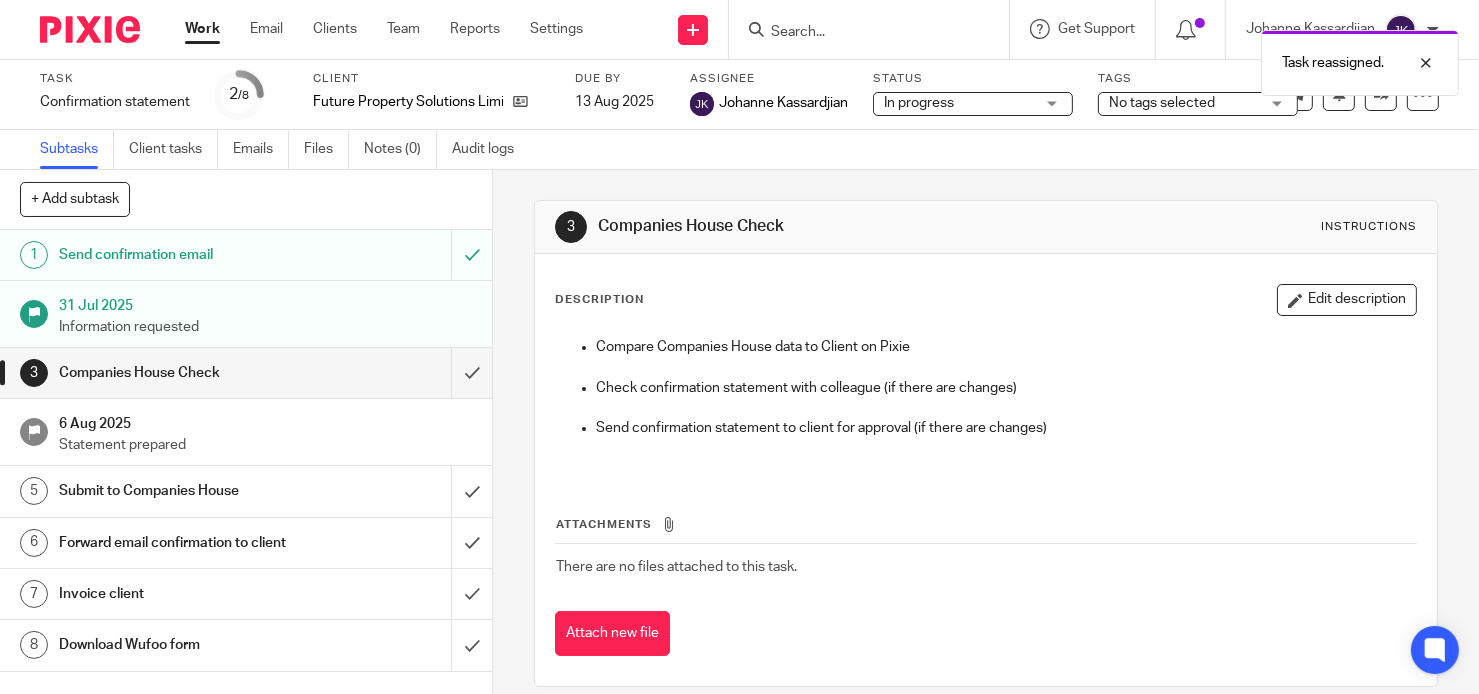 click on "Work" at bounding box center (202, 29) 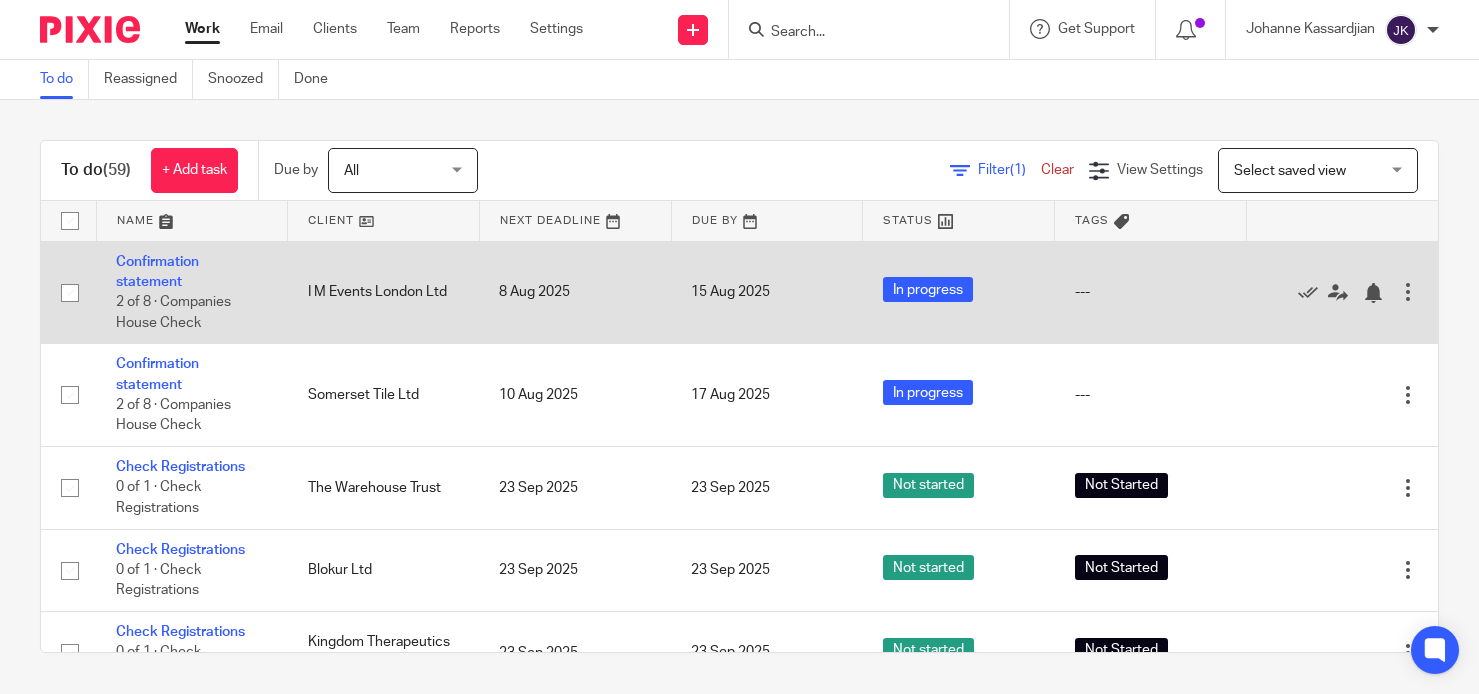 scroll, scrollTop: 0, scrollLeft: 0, axis: both 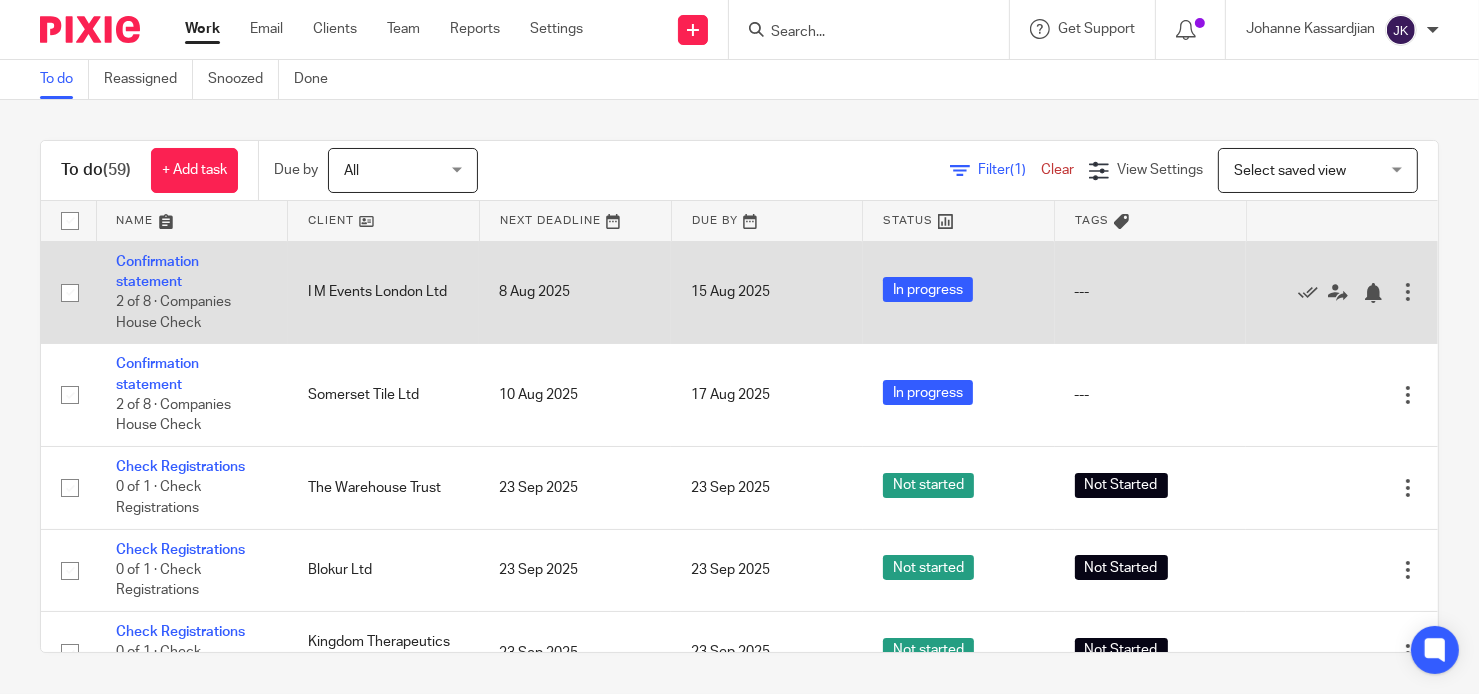 click on "Confirmation statement
2
of
8 ·
Companies House Check" at bounding box center [192, 292] 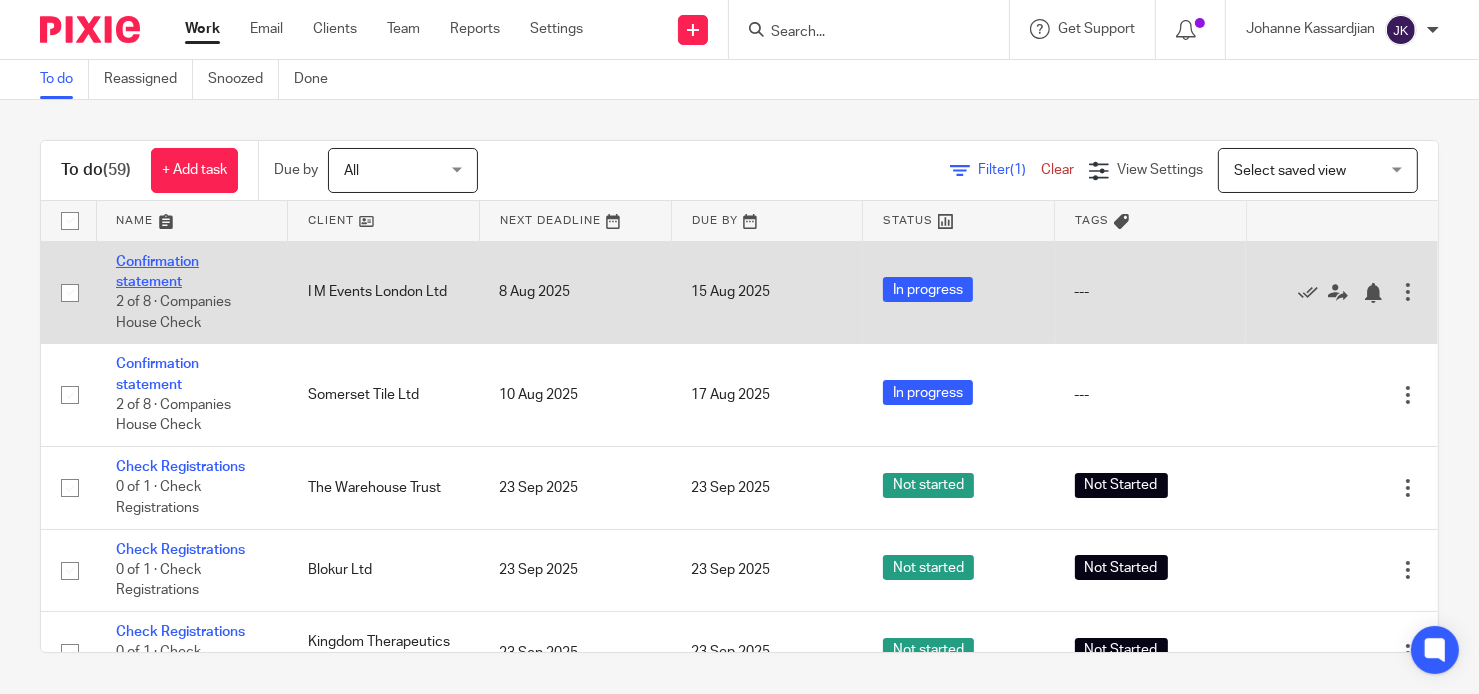 click on "Confirmation statement" at bounding box center [157, 272] 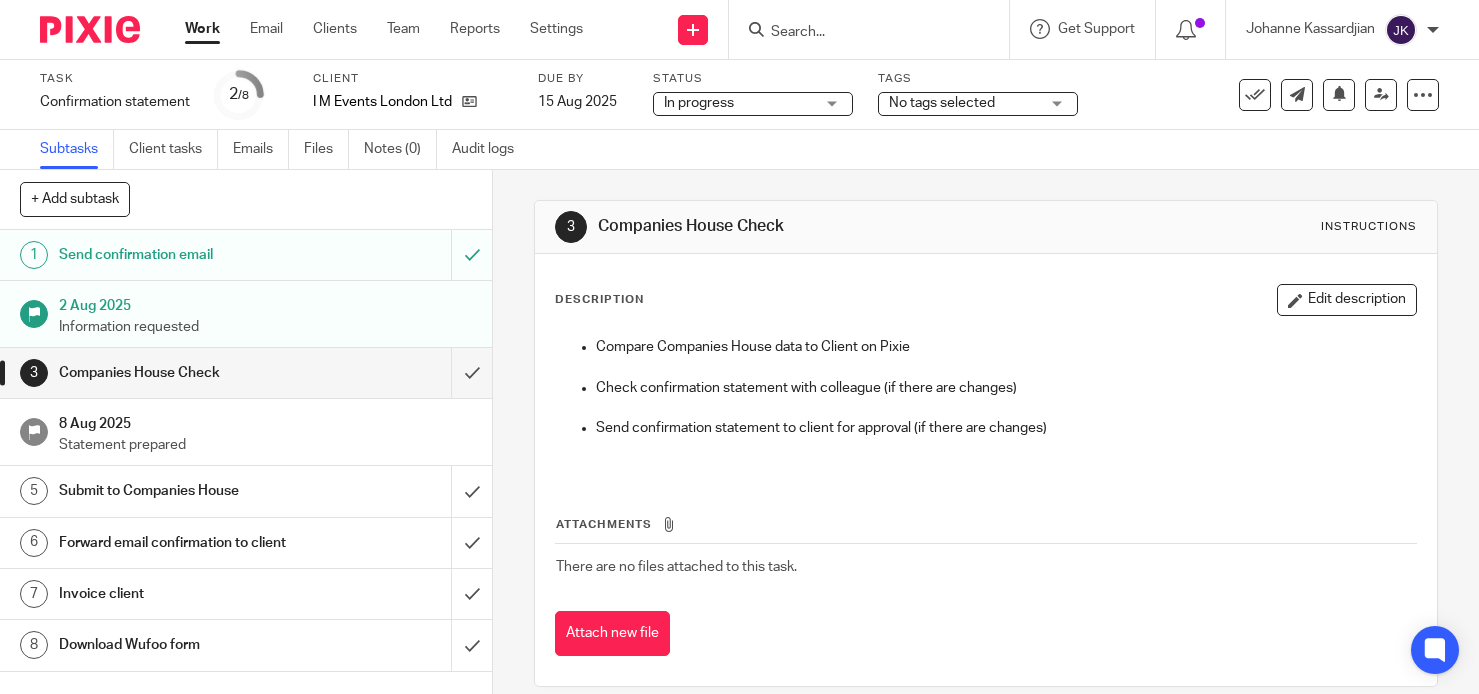 scroll, scrollTop: 0, scrollLeft: 0, axis: both 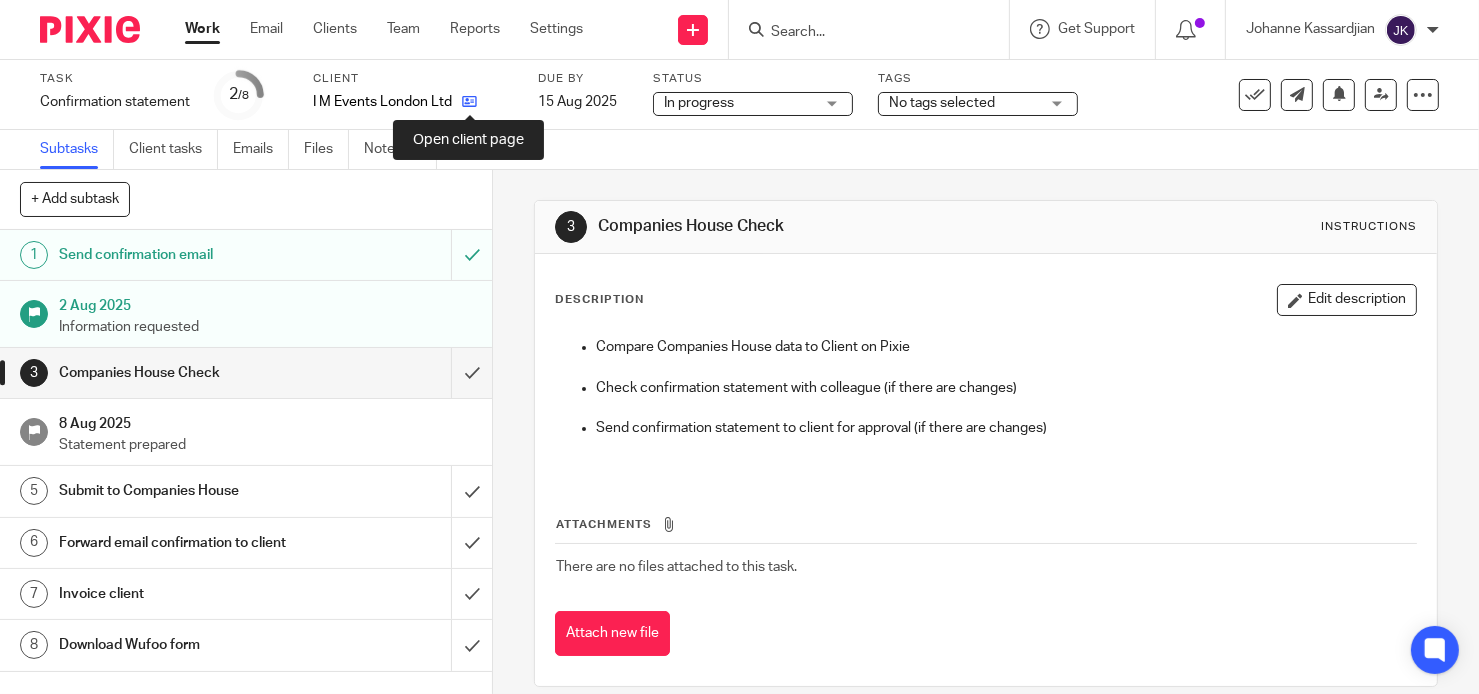 click at bounding box center (469, 101) 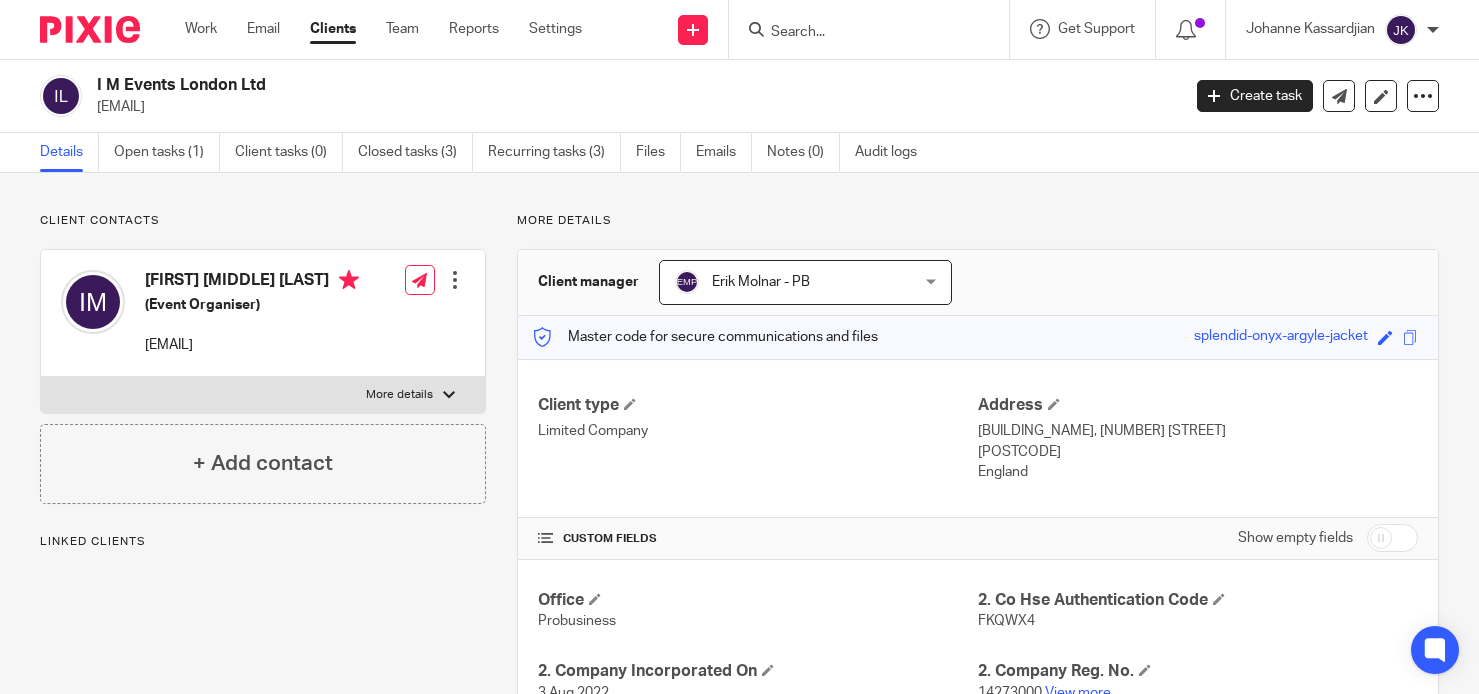 scroll, scrollTop: 0, scrollLeft: 0, axis: both 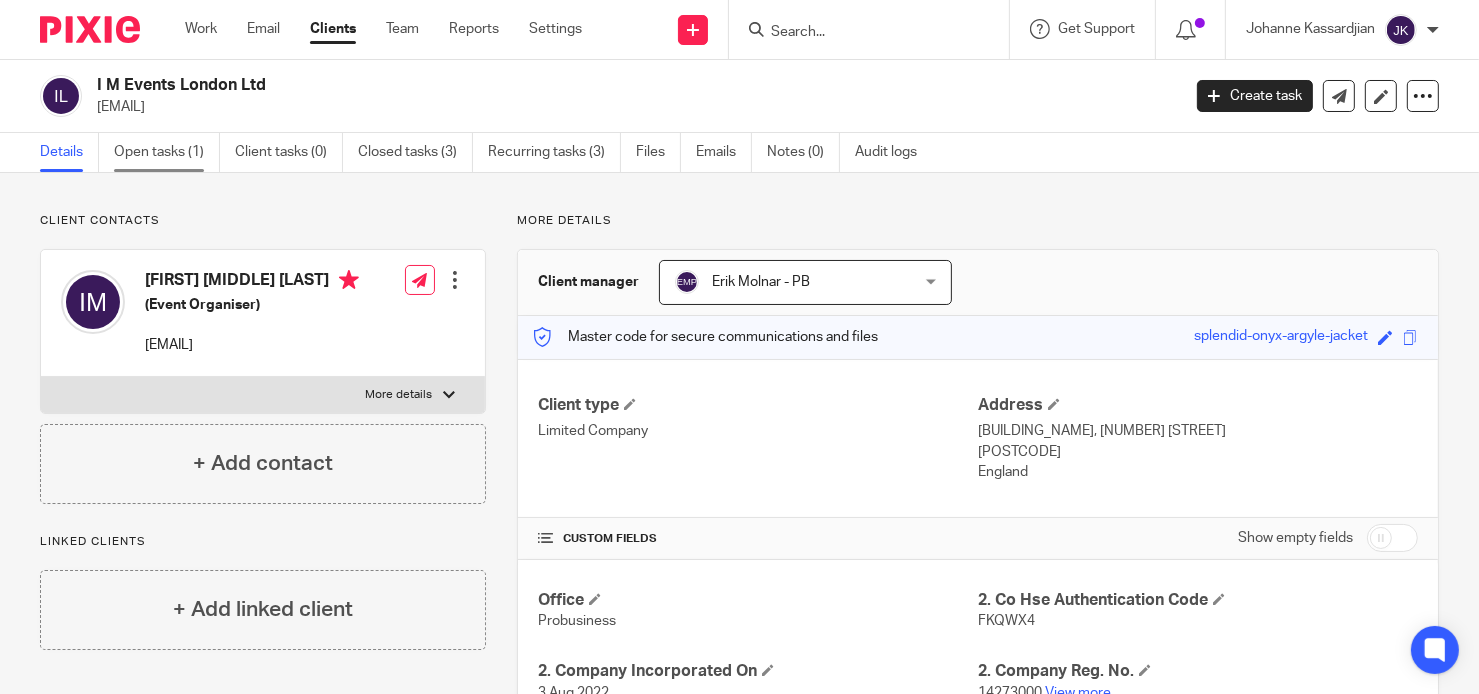 click on "Open tasks (1)" at bounding box center (167, 152) 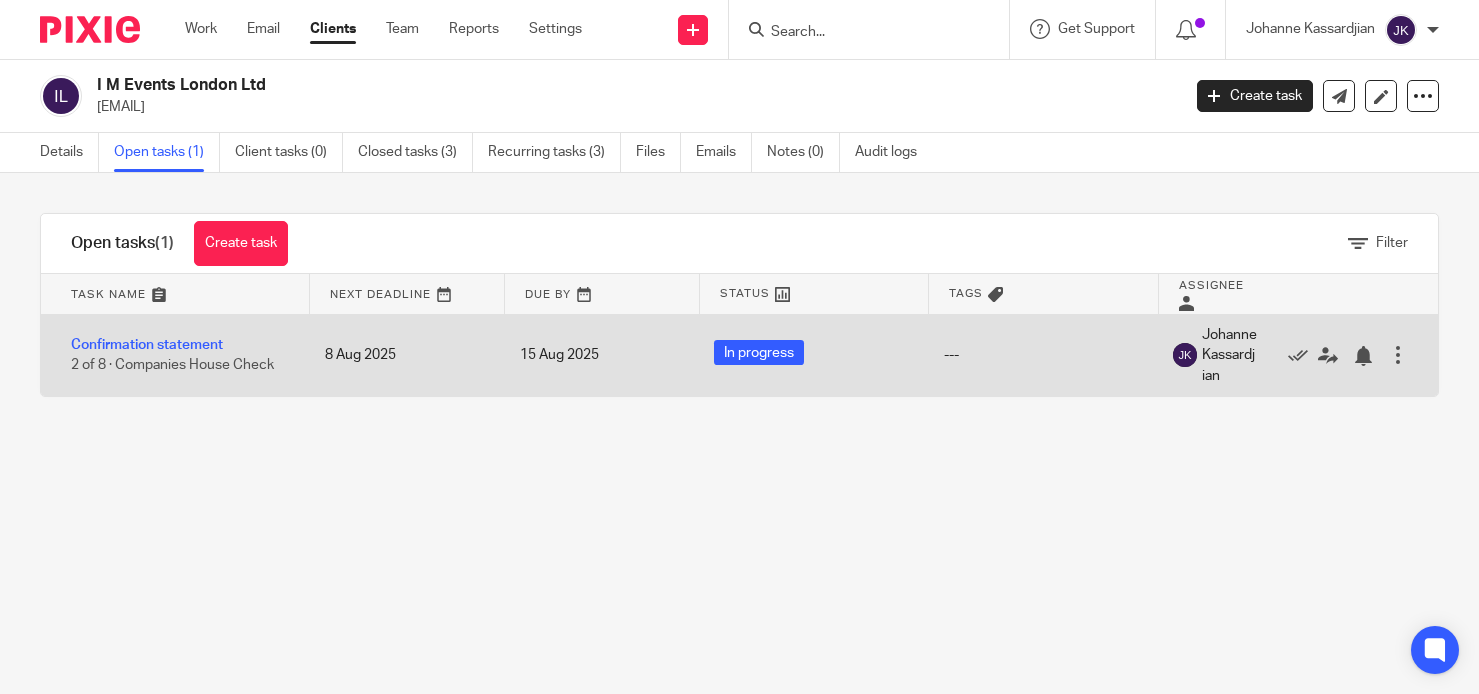 scroll, scrollTop: 0, scrollLeft: 0, axis: both 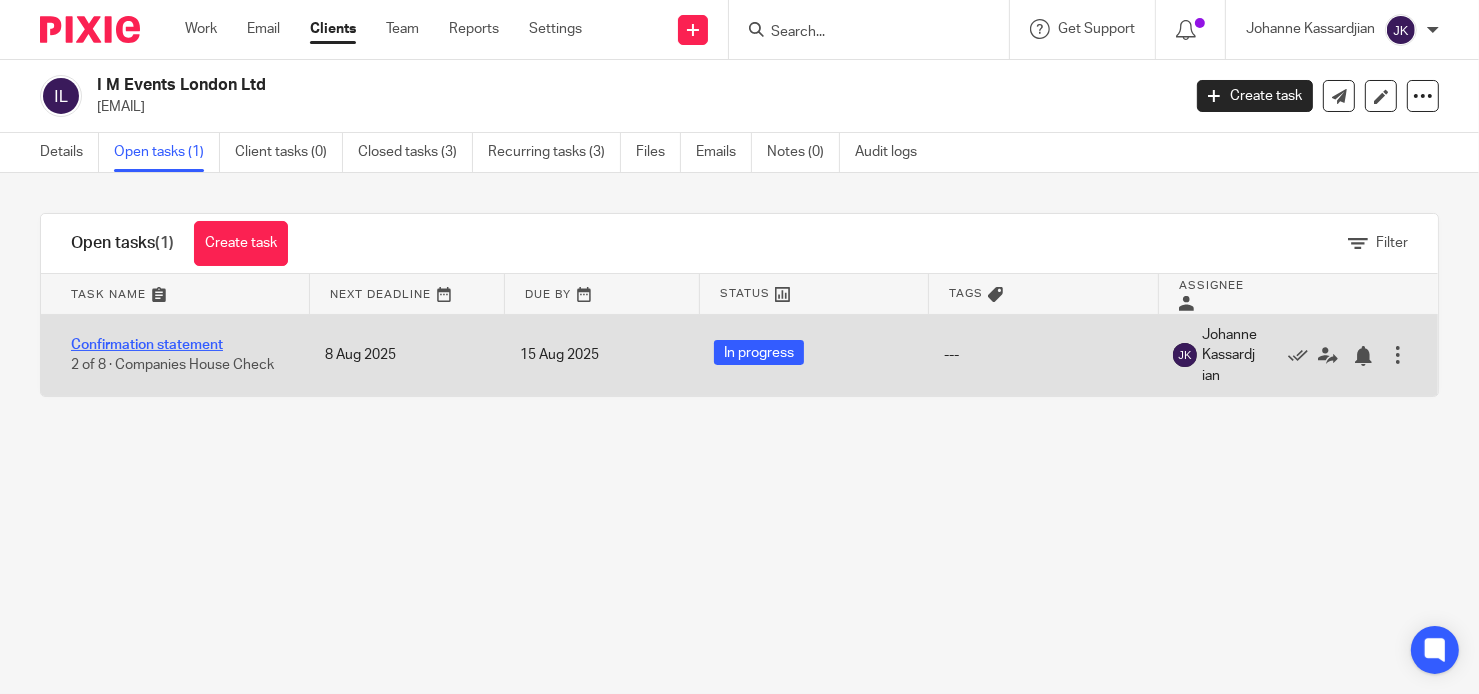 click on "Confirmation statement" at bounding box center (147, 345) 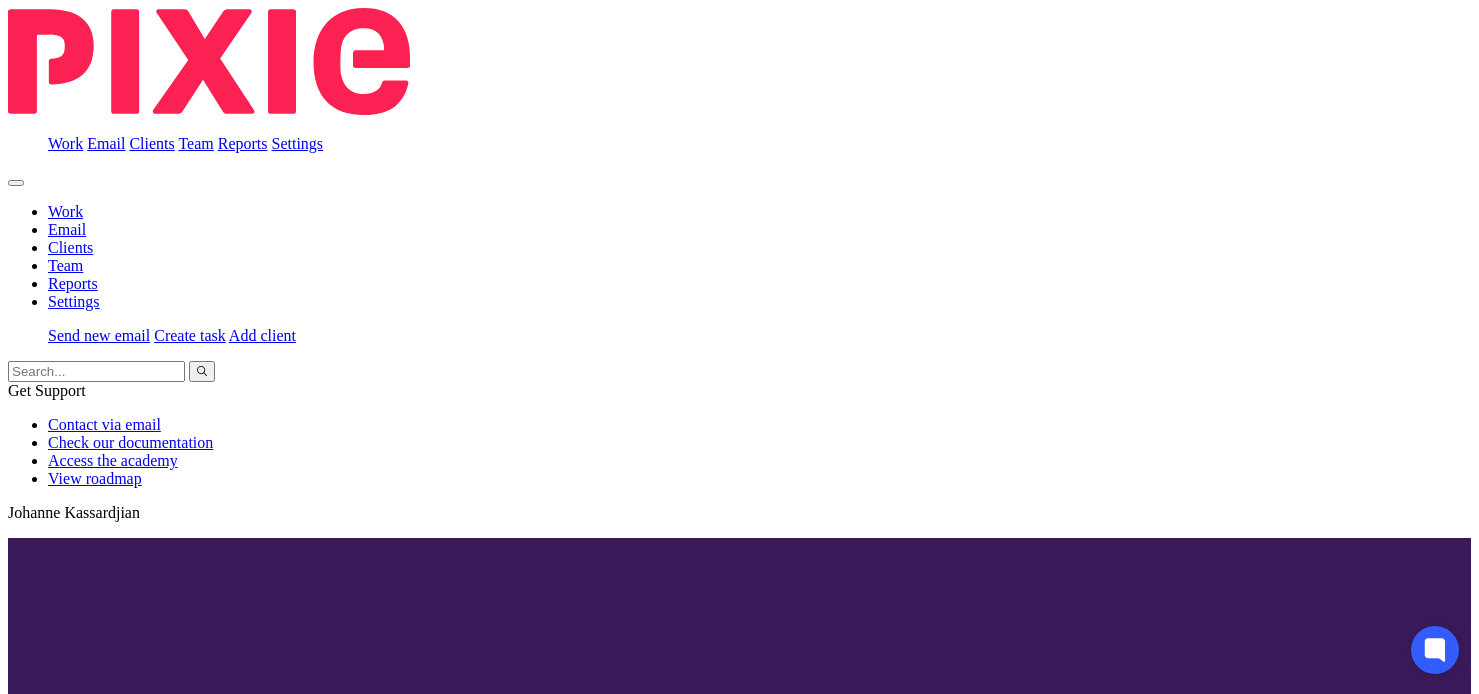 scroll, scrollTop: 0, scrollLeft: 0, axis: both 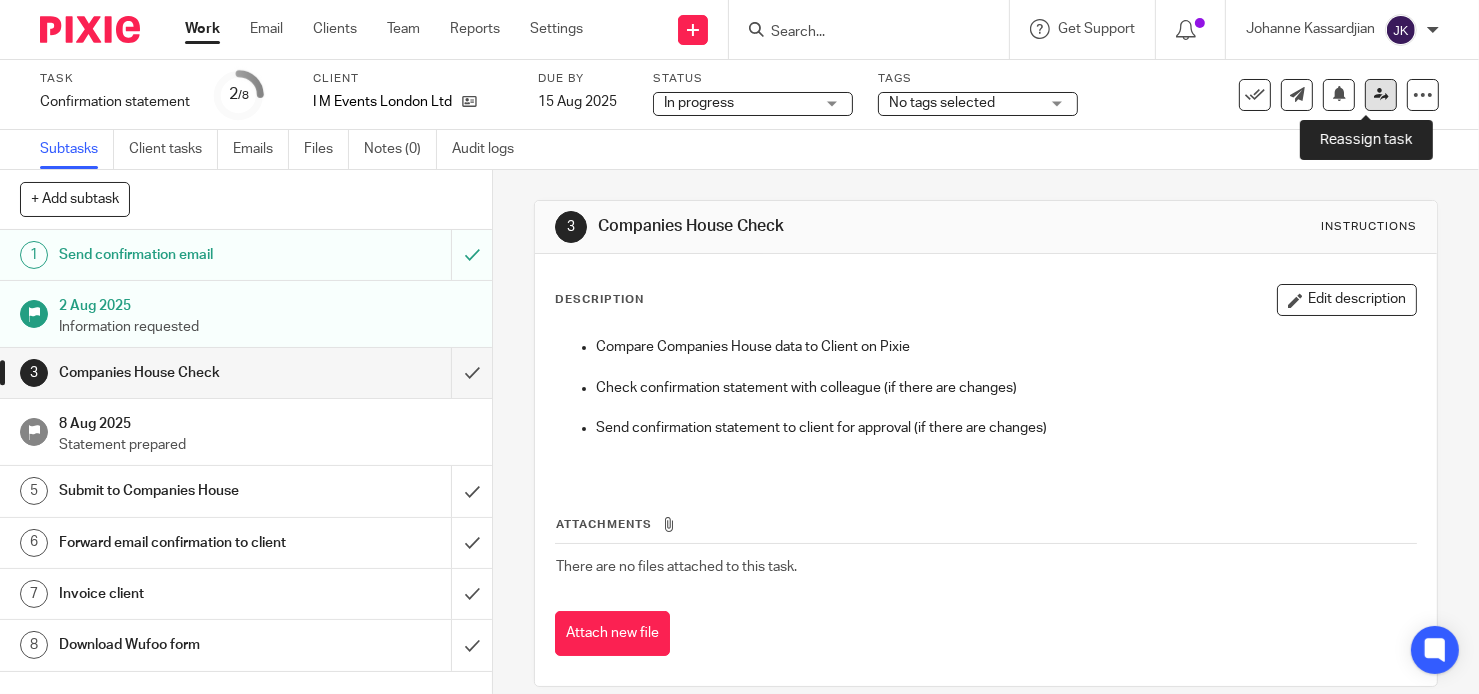 click at bounding box center (1381, 94) 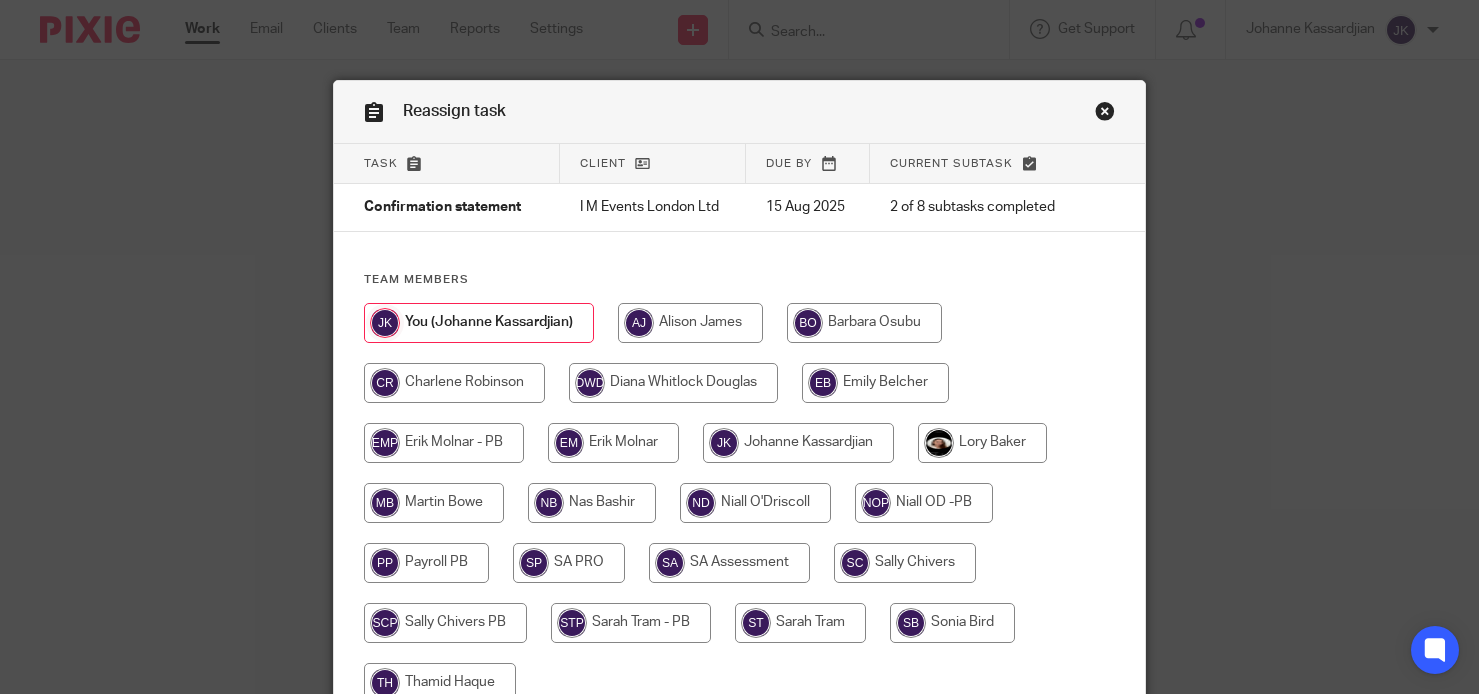 scroll, scrollTop: 0, scrollLeft: 0, axis: both 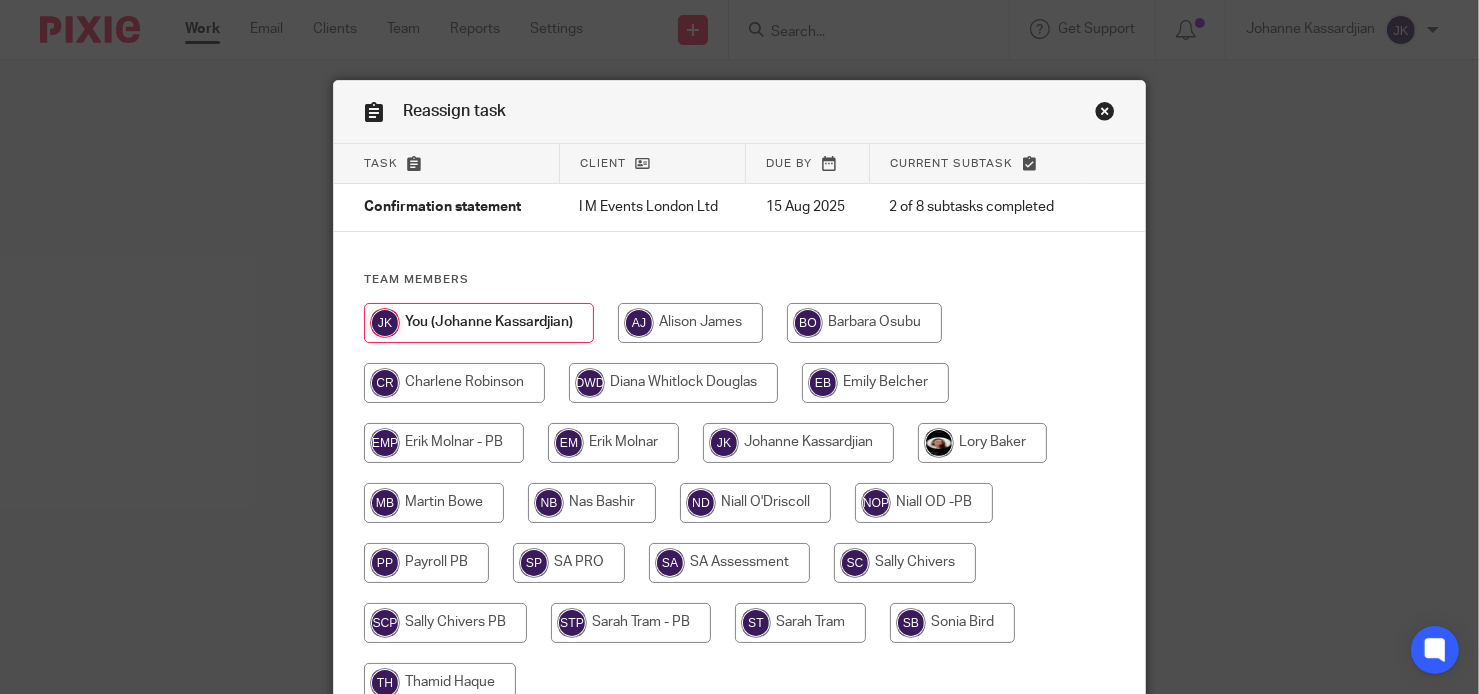 click at bounding box center (798, 443) 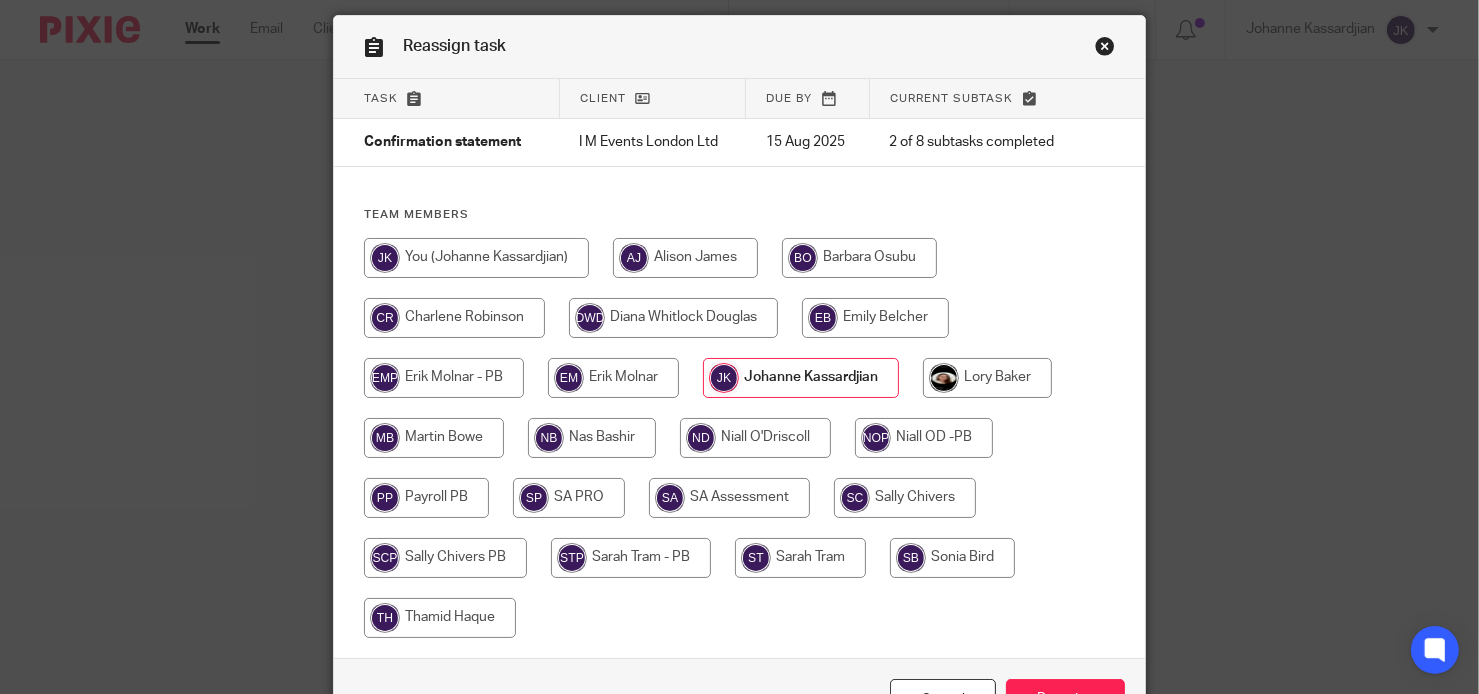 scroll, scrollTop: 193, scrollLeft: 0, axis: vertical 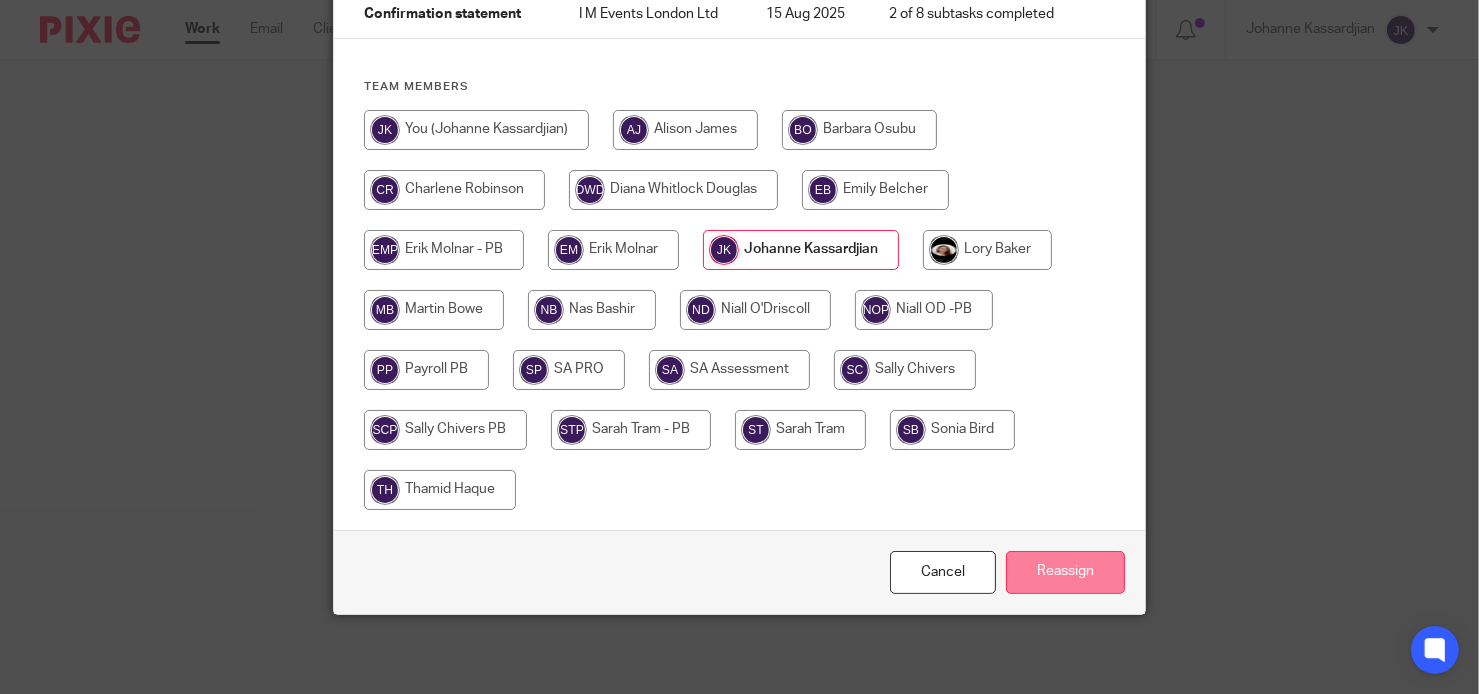 click on "Reassign" at bounding box center [1065, 572] 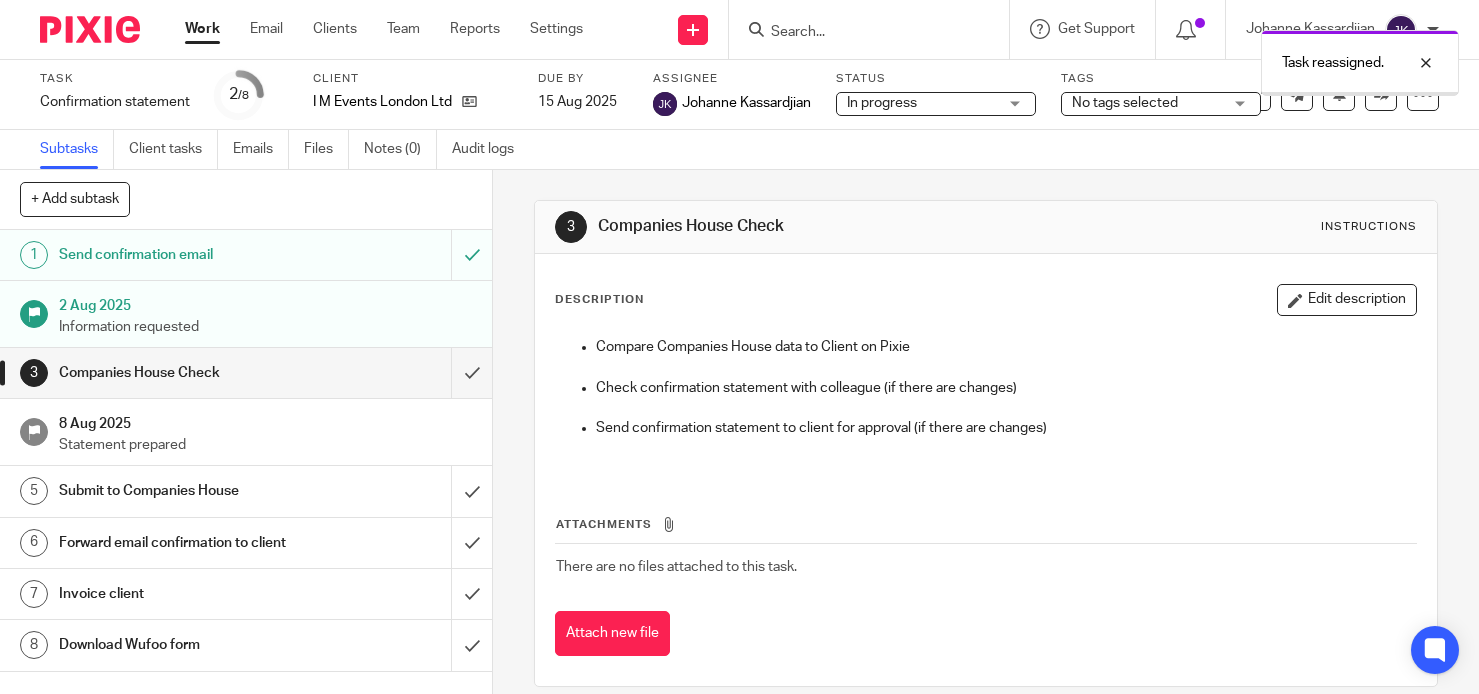 scroll, scrollTop: 0, scrollLeft: 0, axis: both 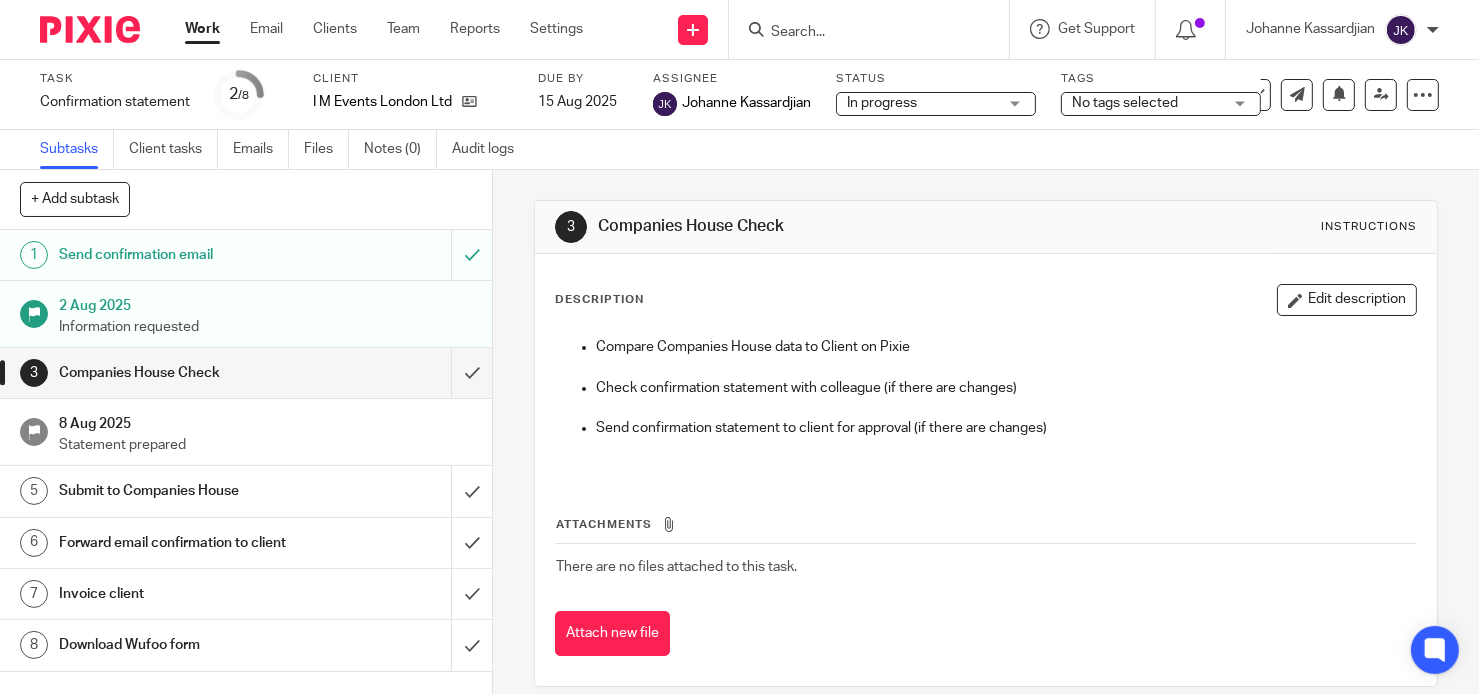 click on "Work" at bounding box center [202, 29] 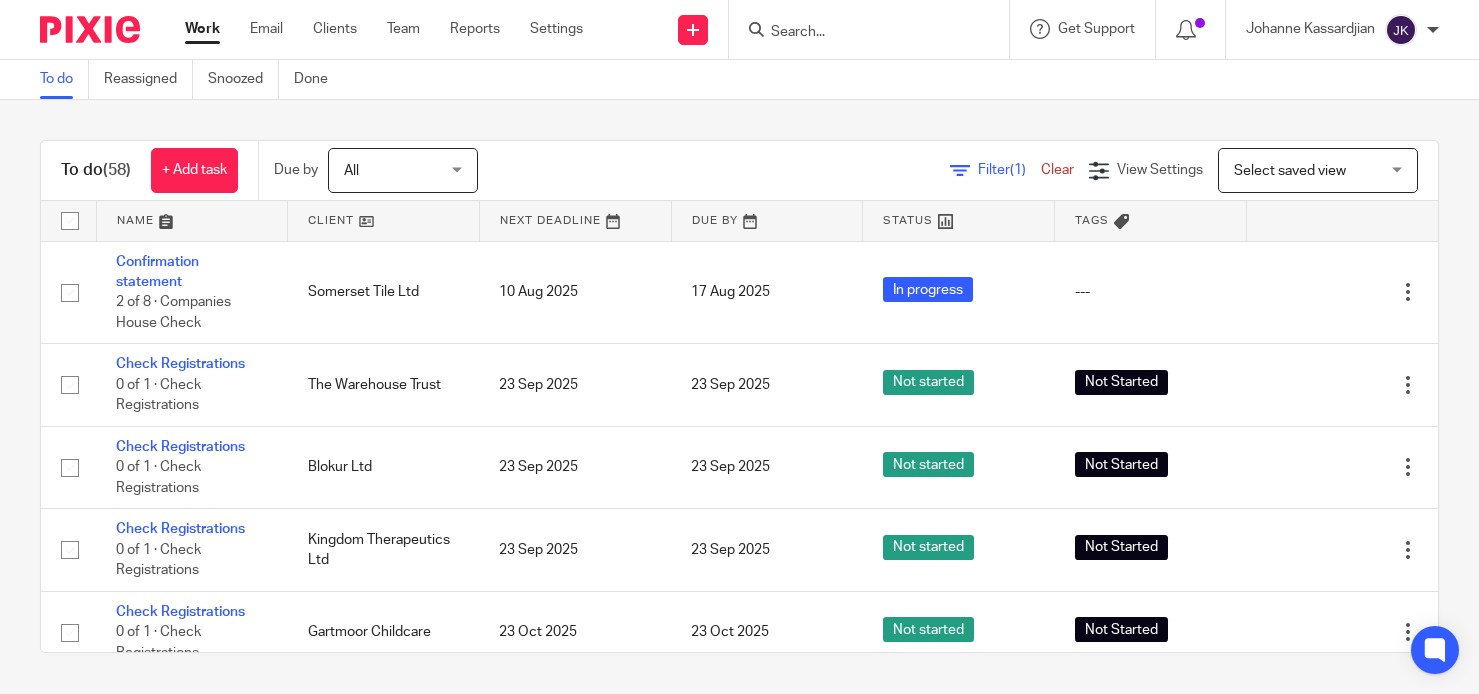 scroll, scrollTop: 0, scrollLeft: 0, axis: both 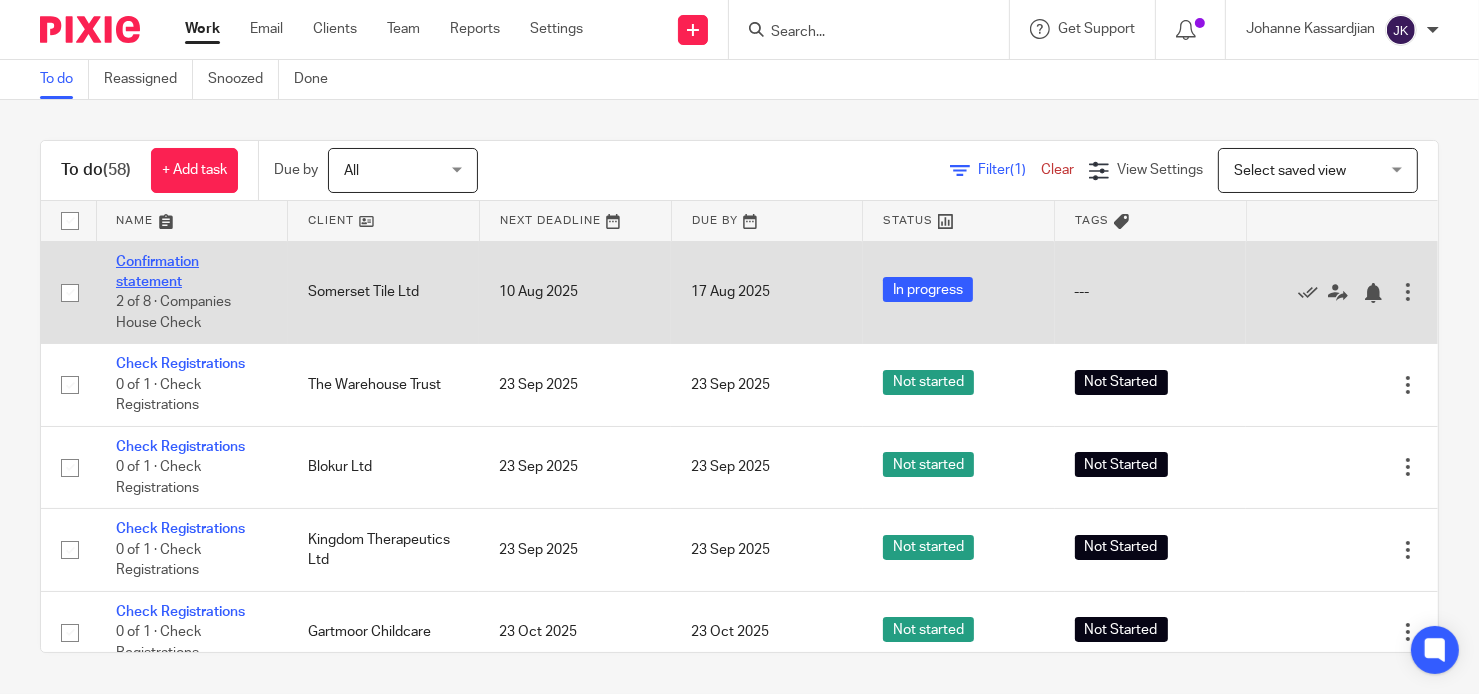 click on "Confirmation statement" at bounding box center (157, 272) 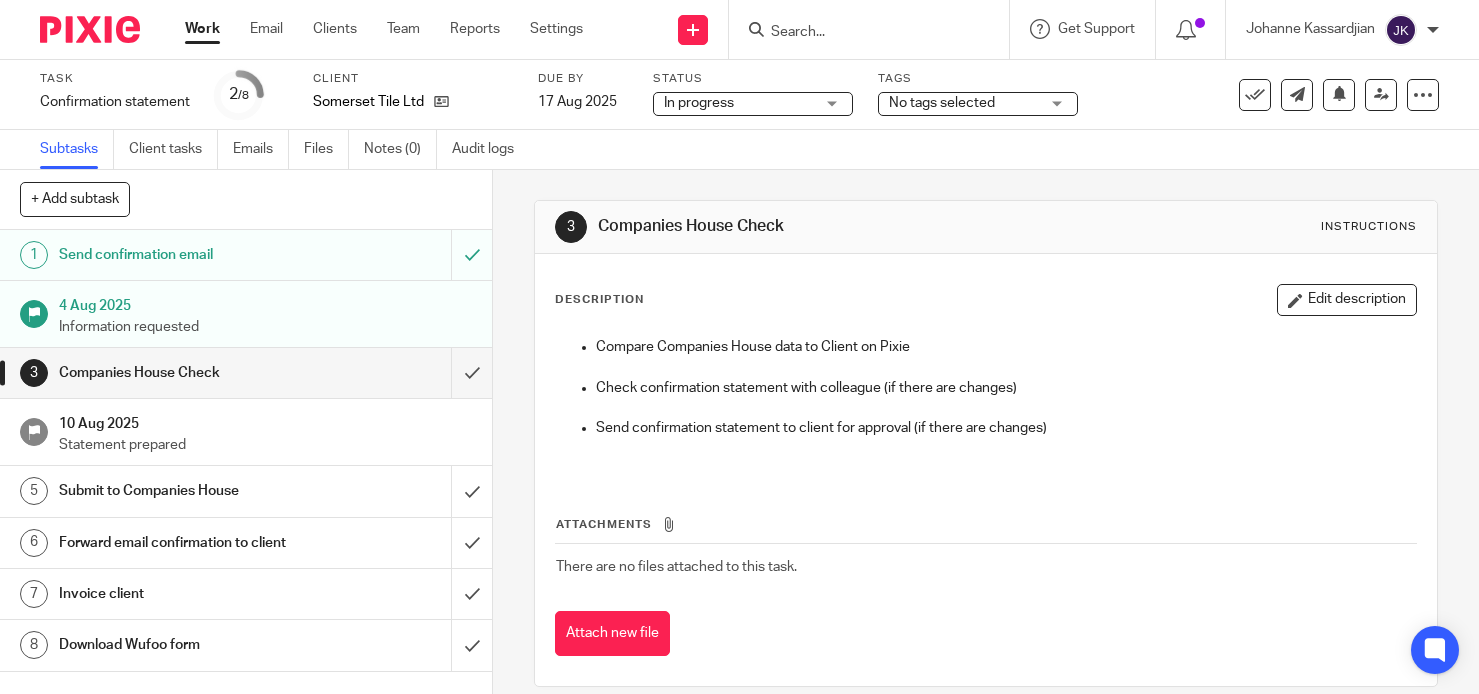 scroll, scrollTop: 0, scrollLeft: 0, axis: both 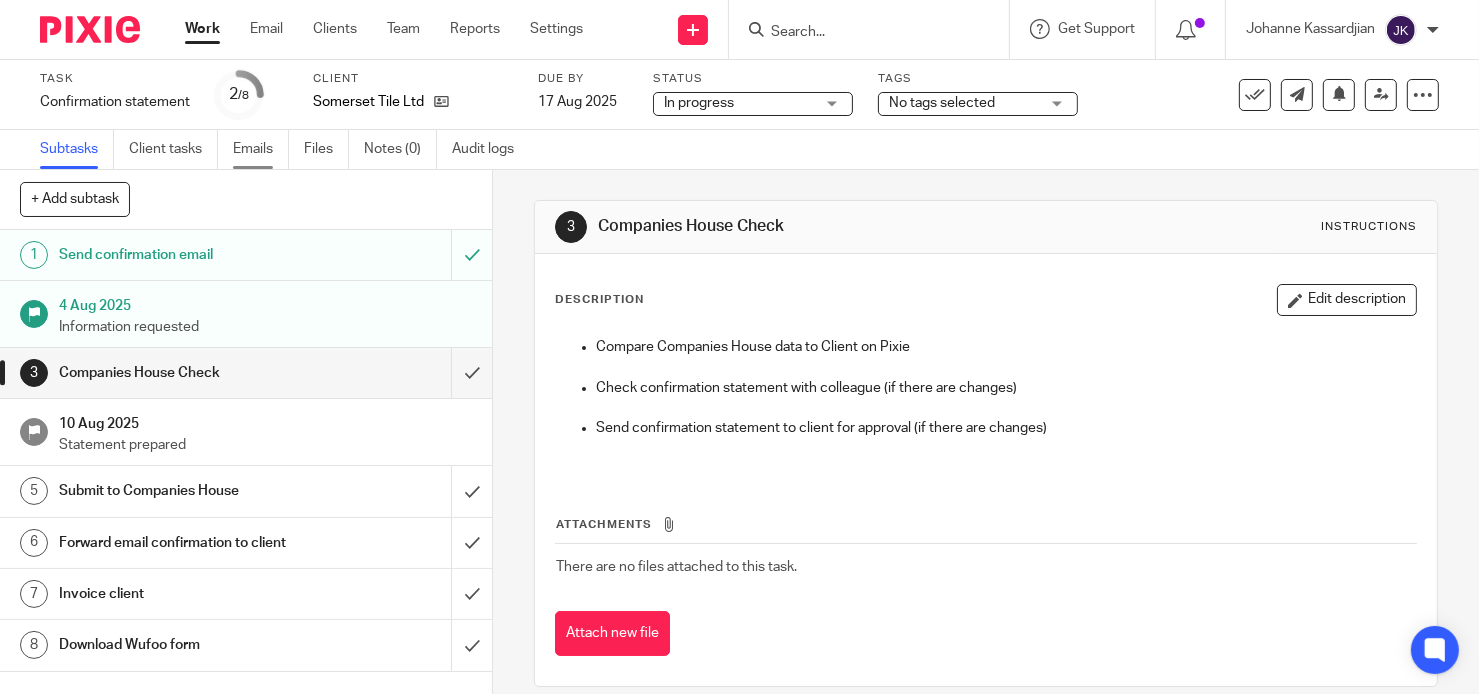 click on "Emails" at bounding box center (261, 149) 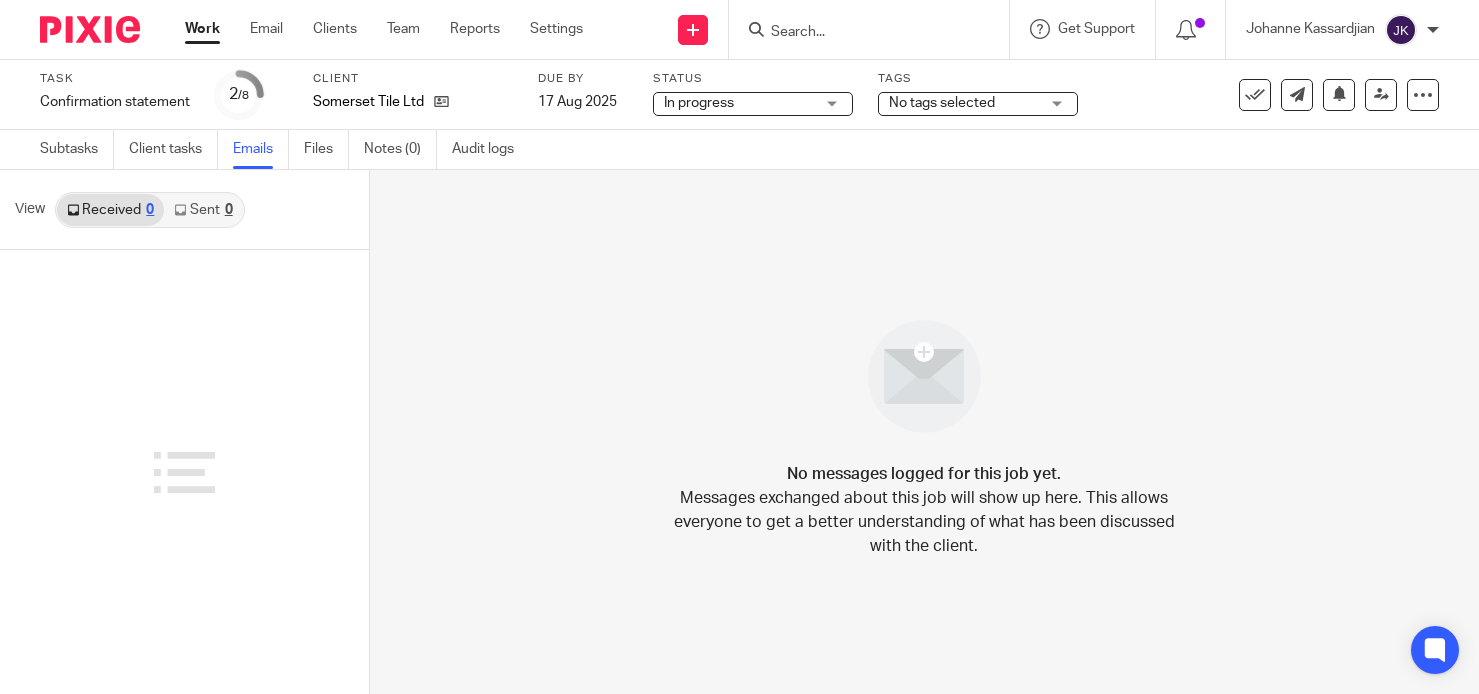 scroll, scrollTop: 0, scrollLeft: 0, axis: both 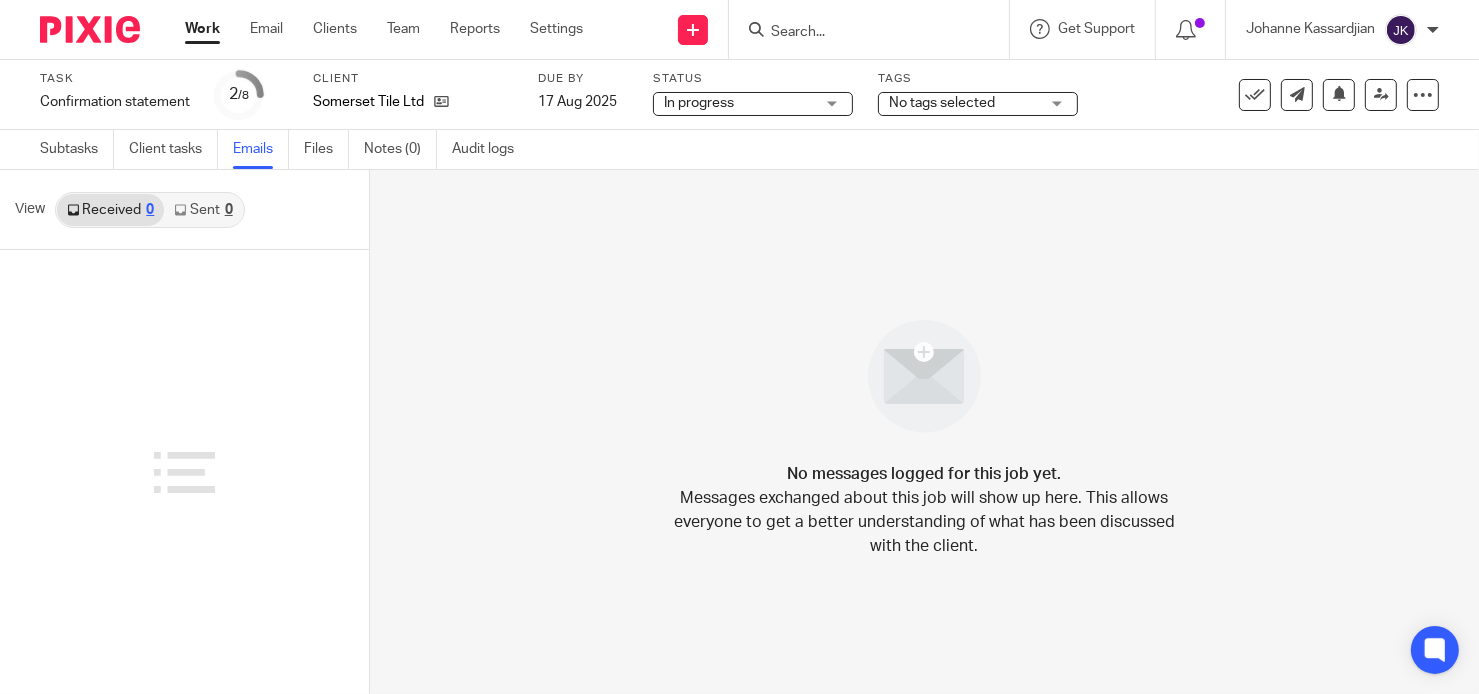 click on "Work" at bounding box center [202, 29] 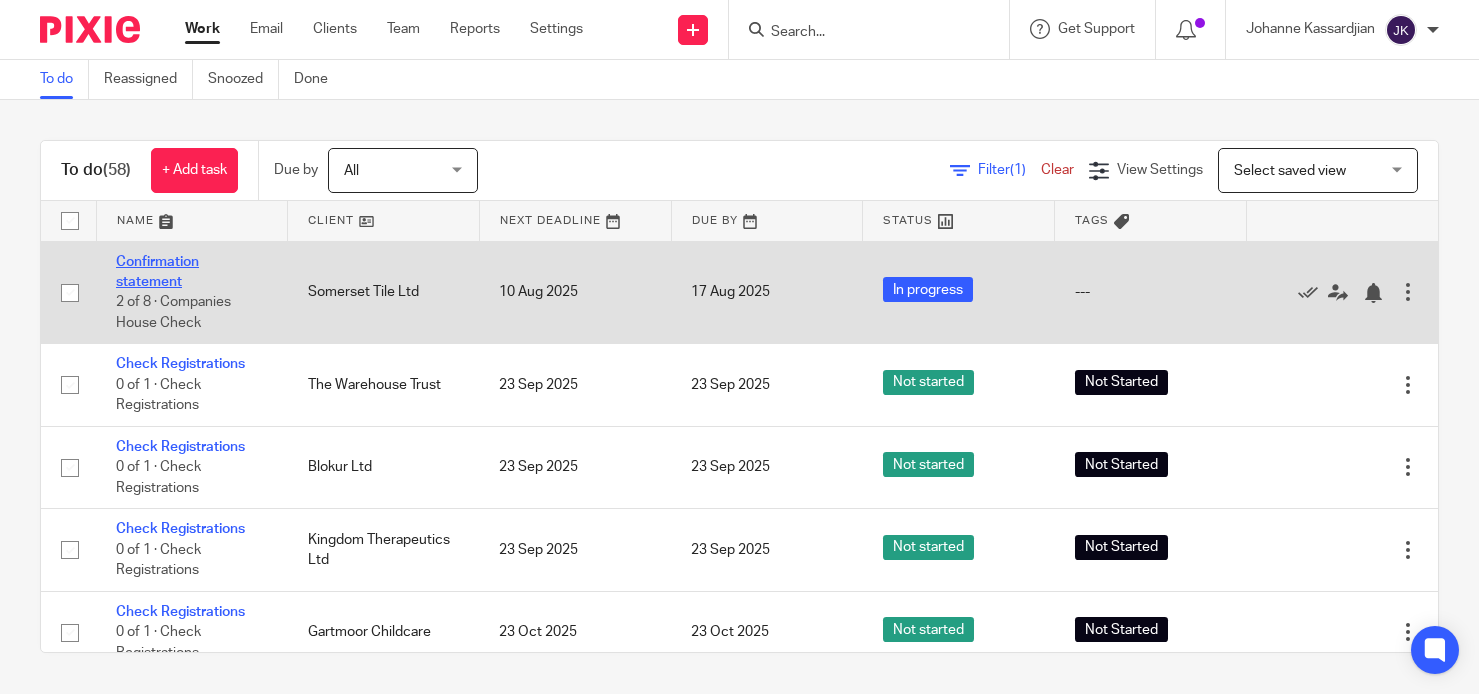 scroll, scrollTop: 0, scrollLeft: 0, axis: both 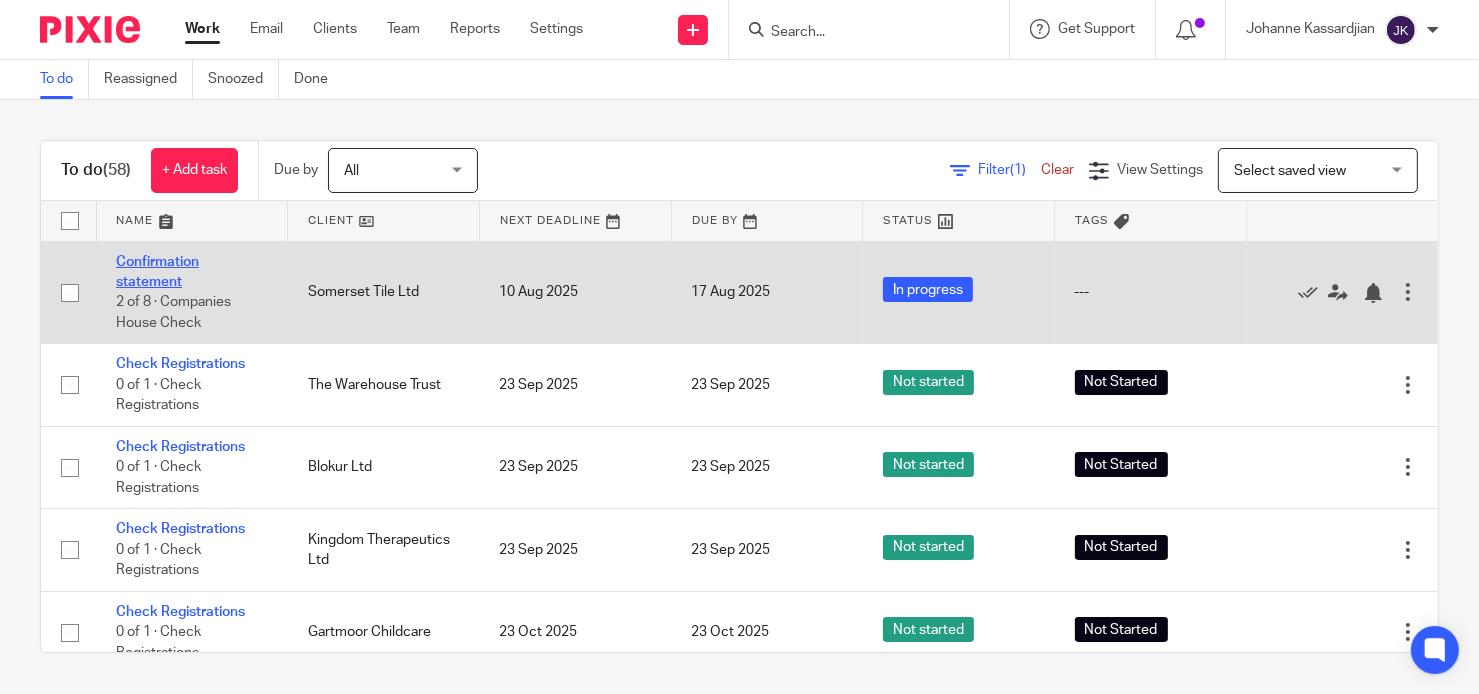click on "Confirmation statement" at bounding box center (157, 272) 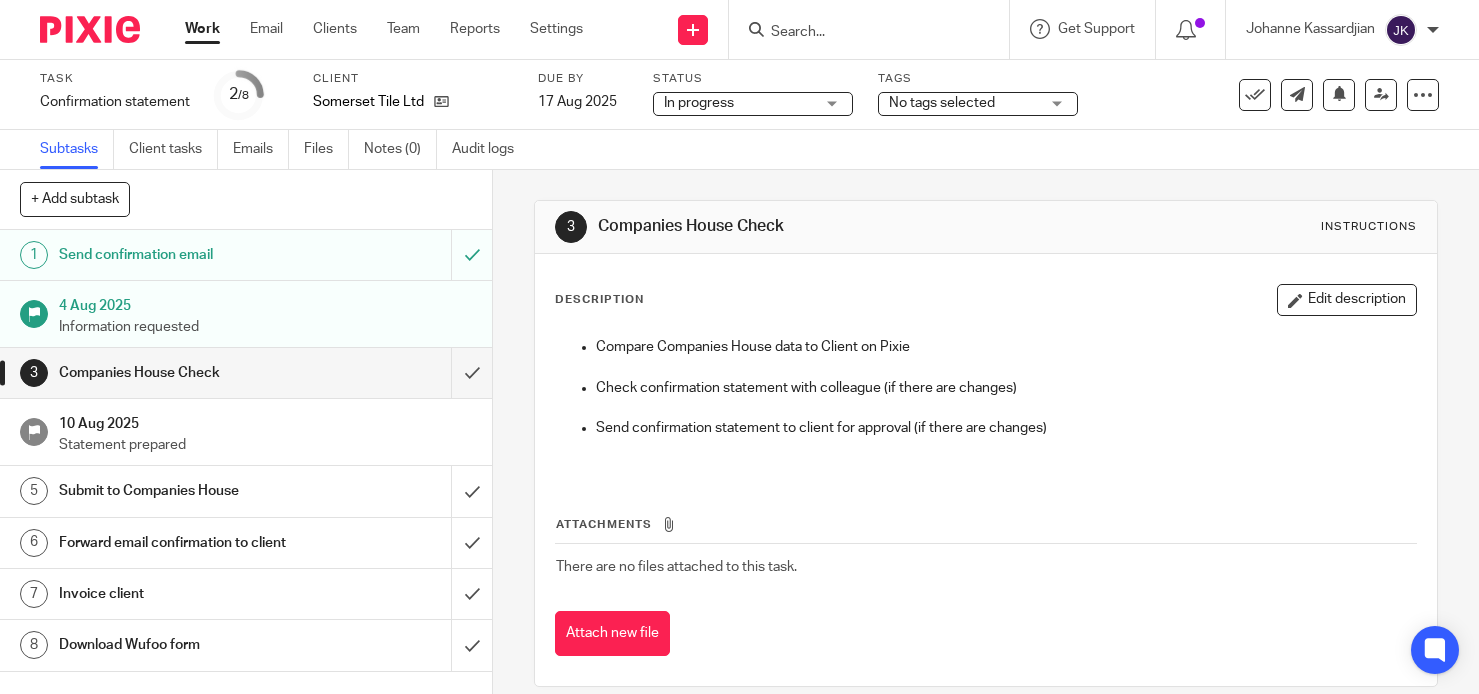scroll, scrollTop: 0, scrollLeft: 0, axis: both 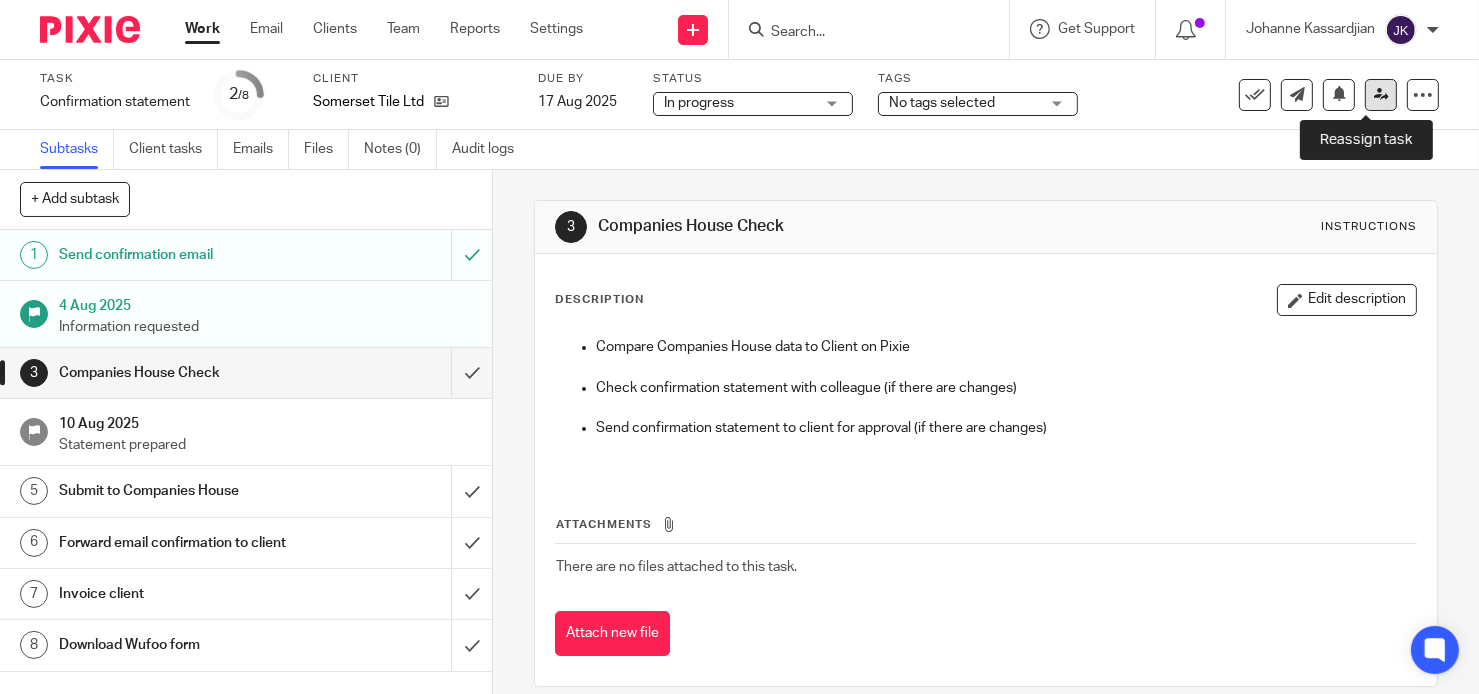 click at bounding box center [1381, 94] 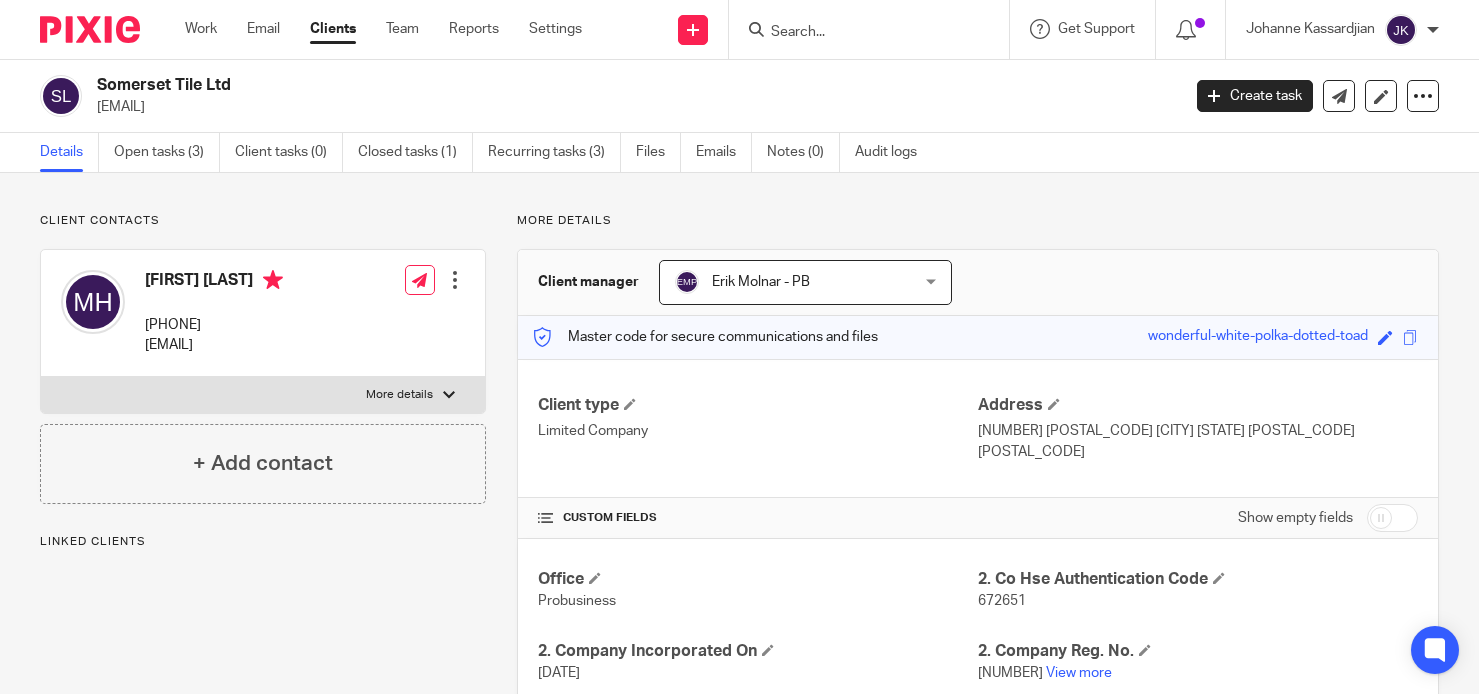 scroll, scrollTop: 0, scrollLeft: 0, axis: both 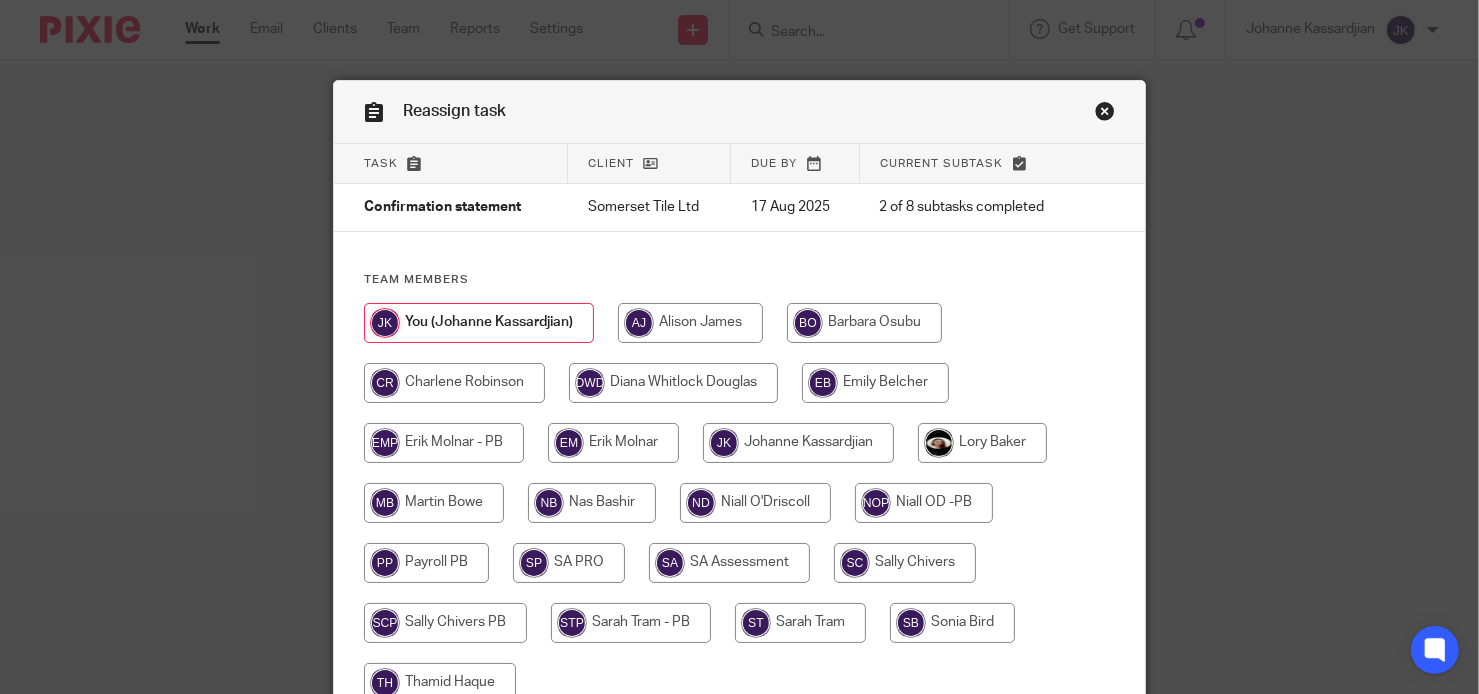 click at bounding box center [798, 443] 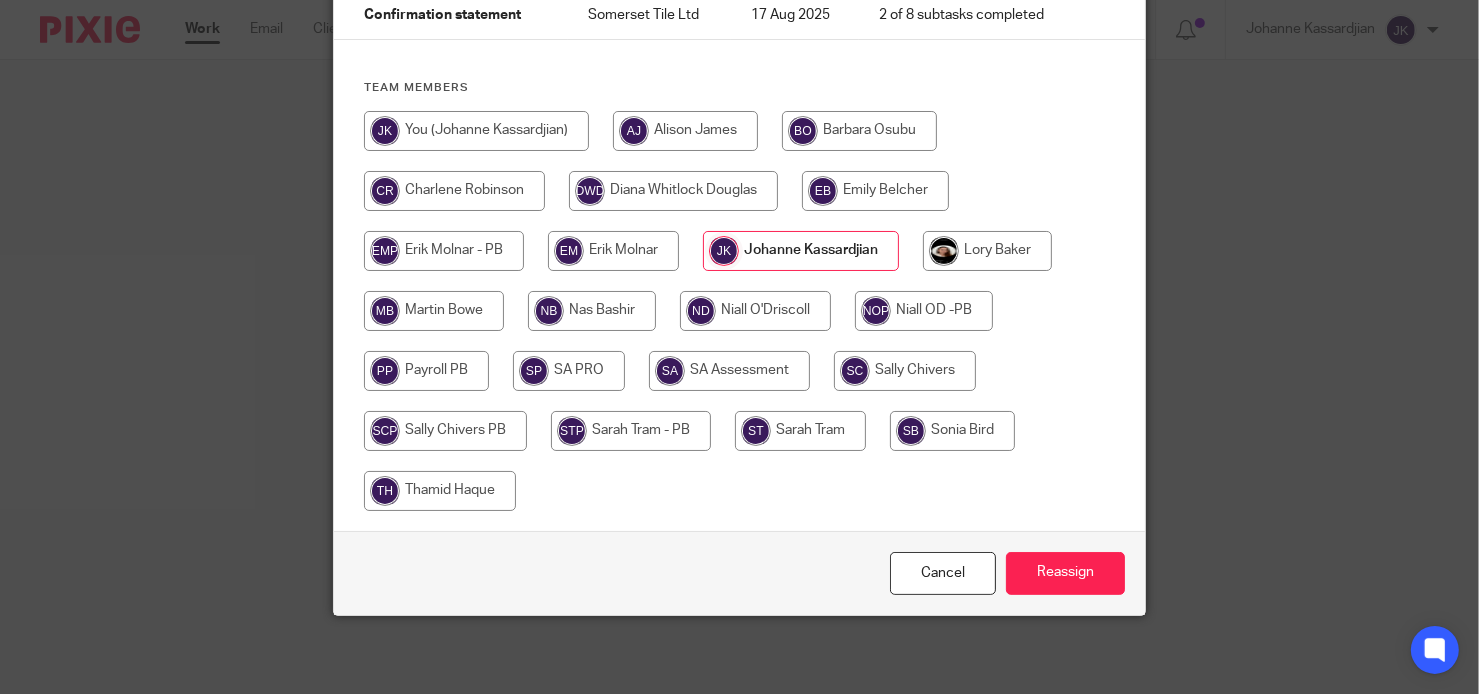 scroll, scrollTop: 193, scrollLeft: 0, axis: vertical 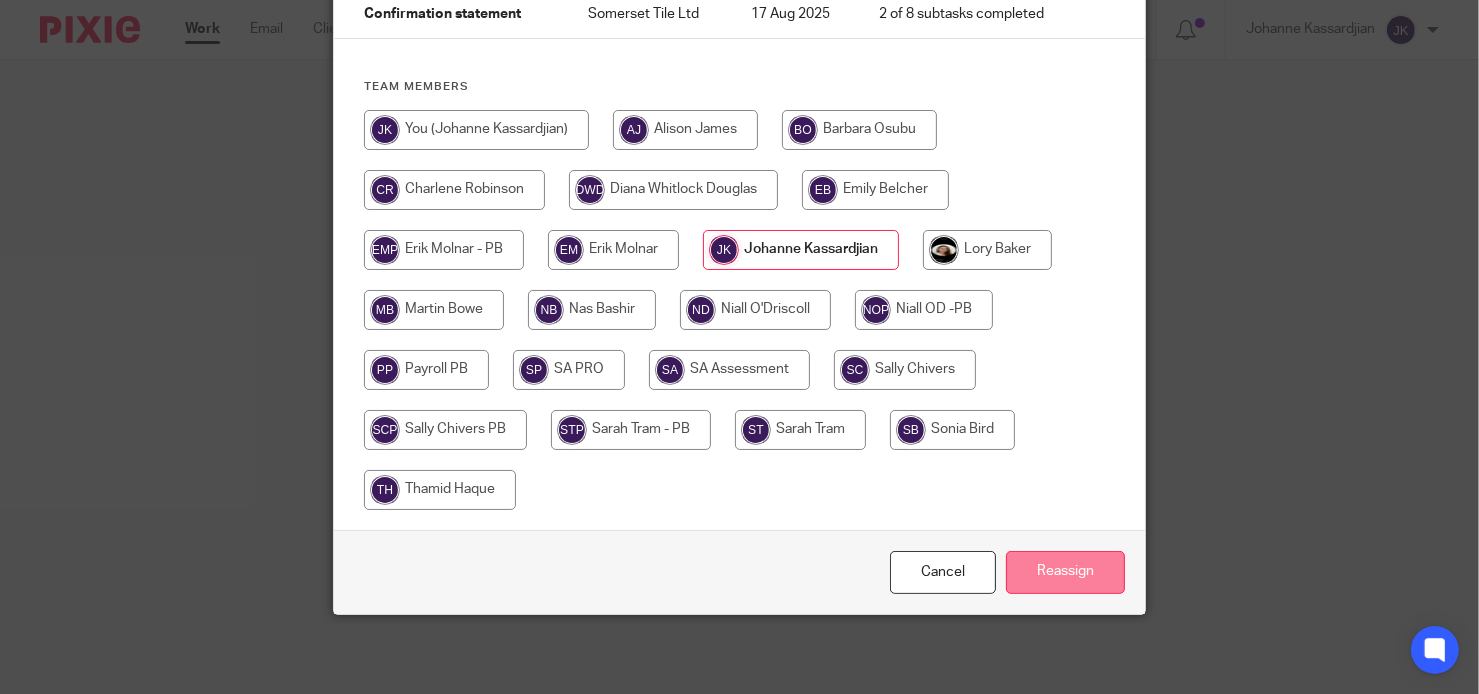 click on "Reassign" at bounding box center [1065, 572] 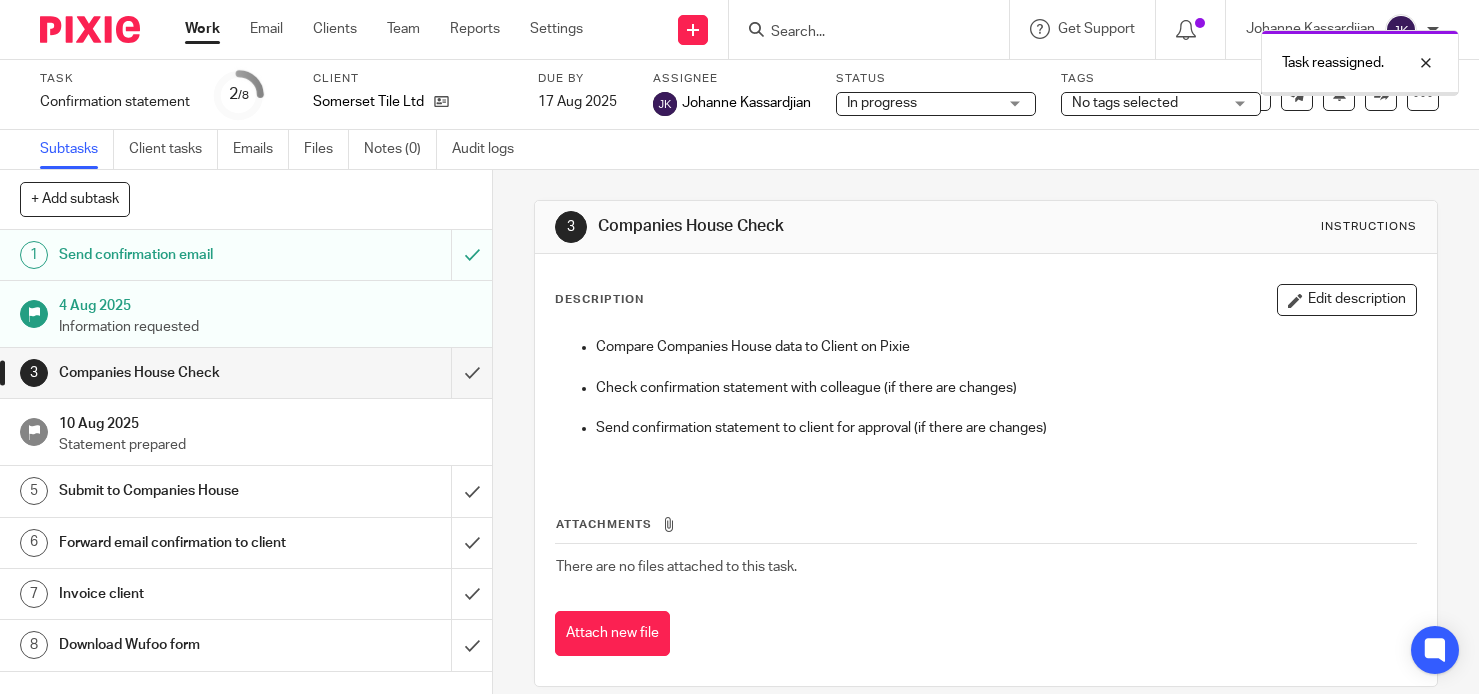 scroll, scrollTop: 0, scrollLeft: 0, axis: both 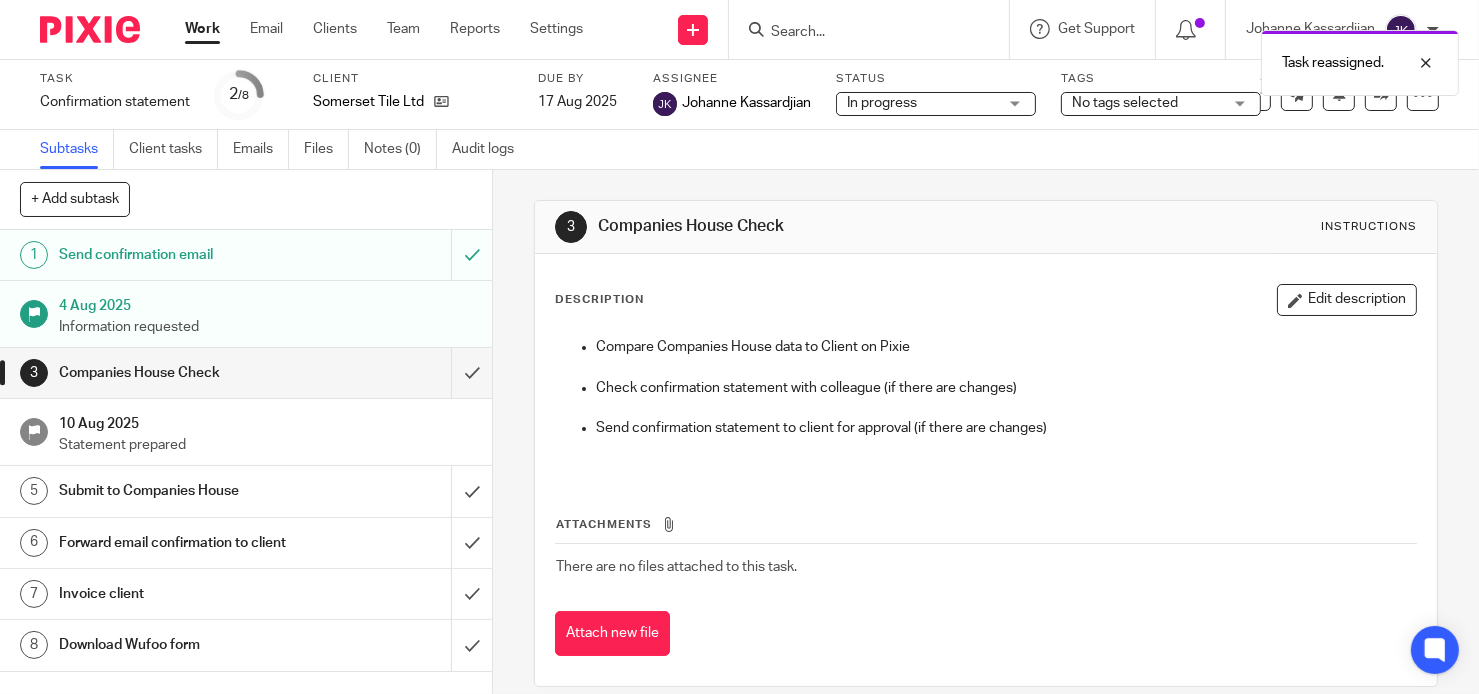 click on "Work" at bounding box center (202, 29) 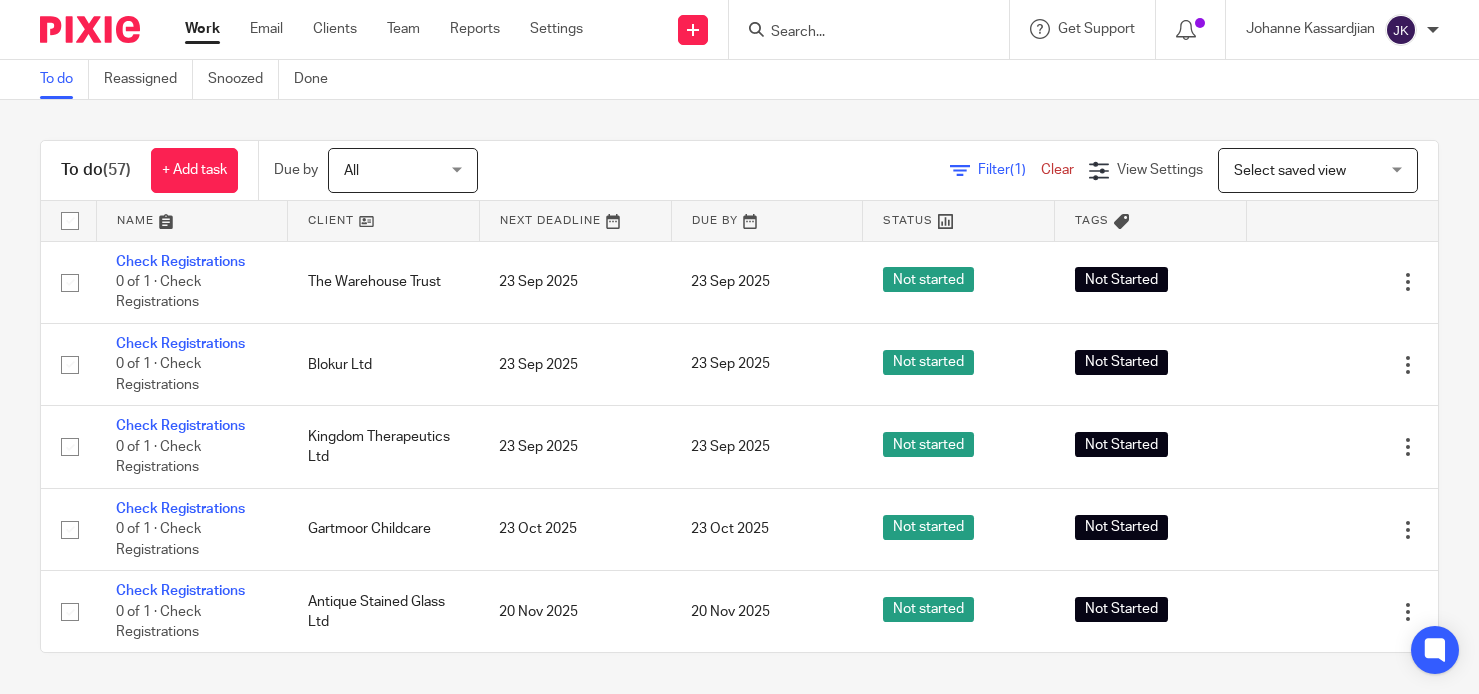 scroll, scrollTop: 0, scrollLeft: 0, axis: both 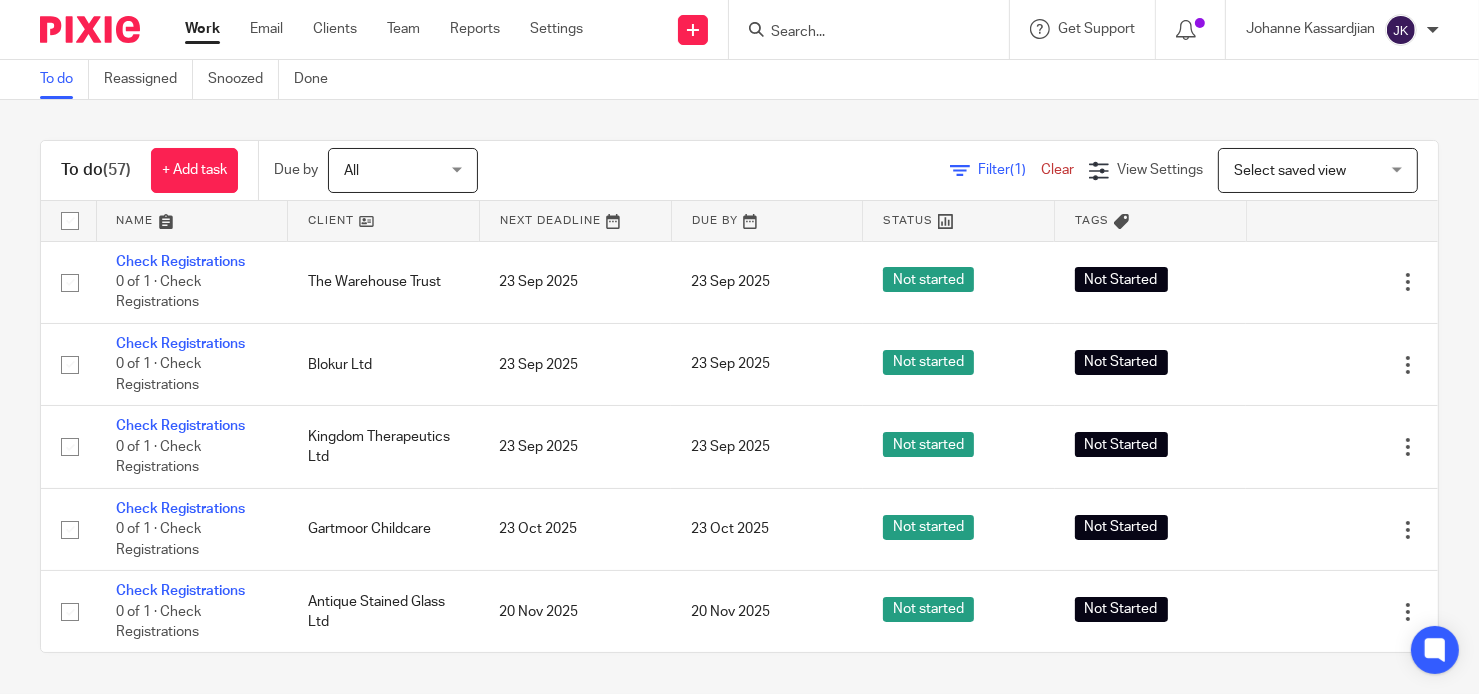 click on "Johanne Kassardjian" at bounding box center [1342, 30] 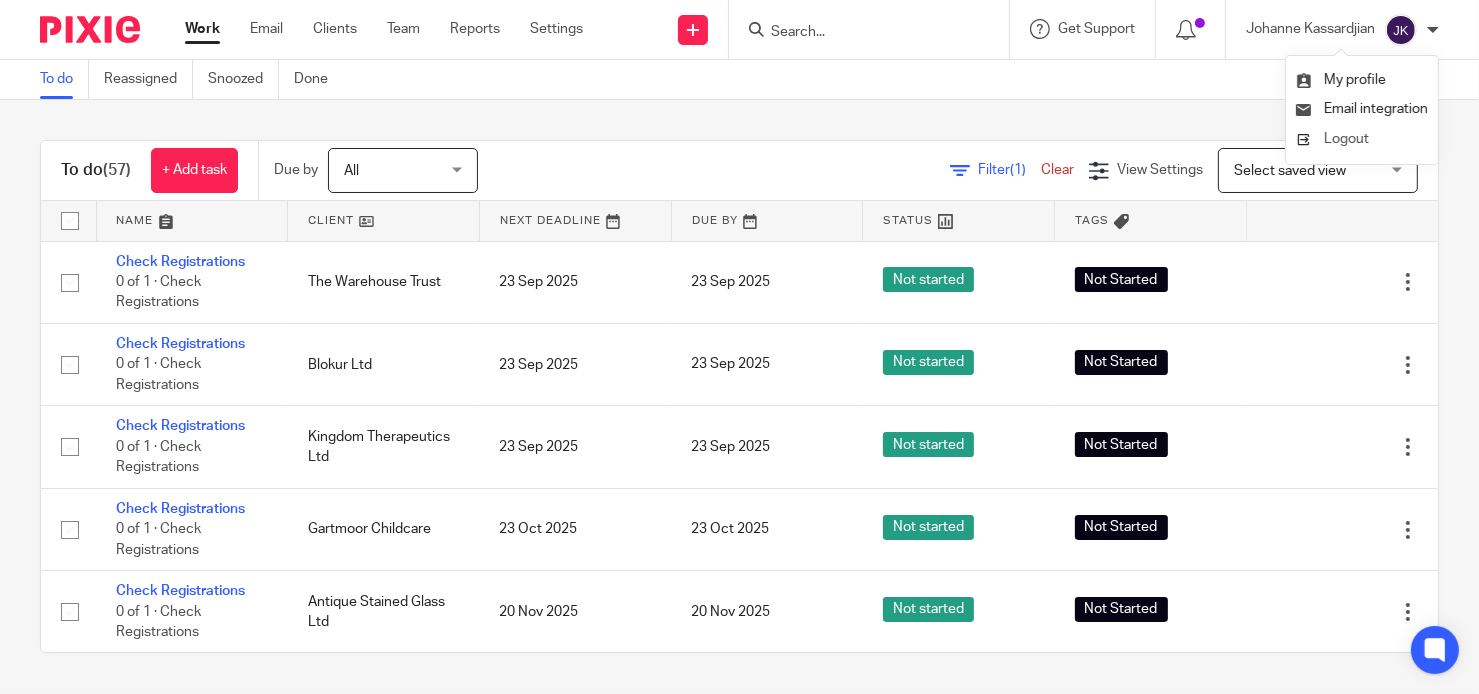 click on "Logout" at bounding box center [1362, 139] 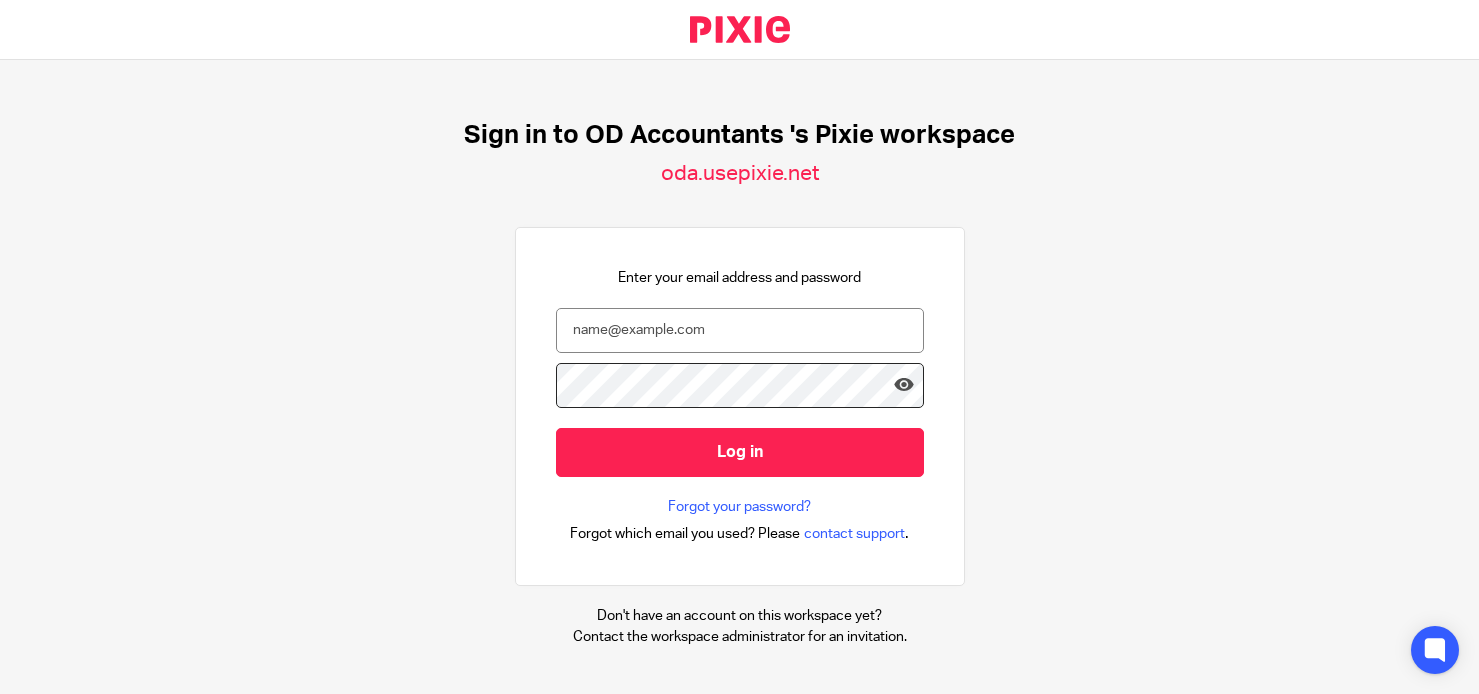 scroll, scrollTop: 0, scrollLeft: 0, axis: both 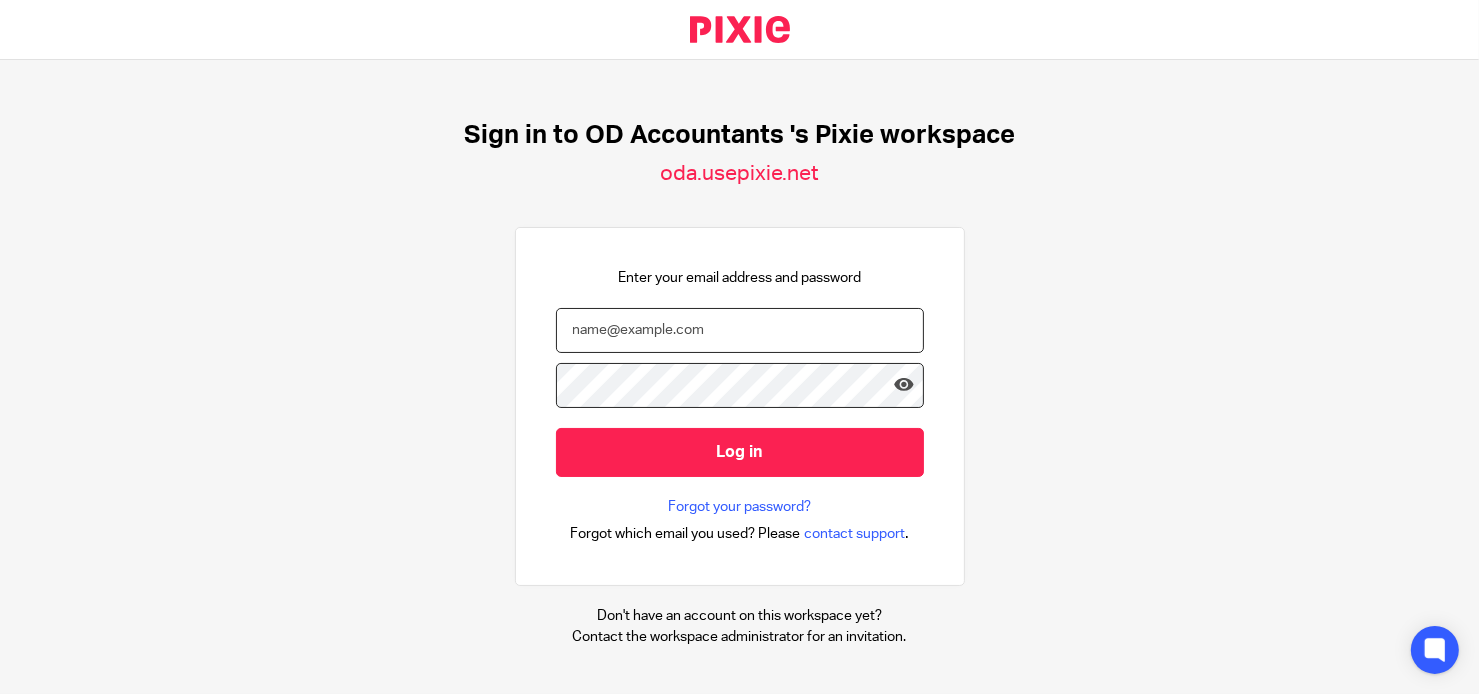 click at bounding box center [740, 330] 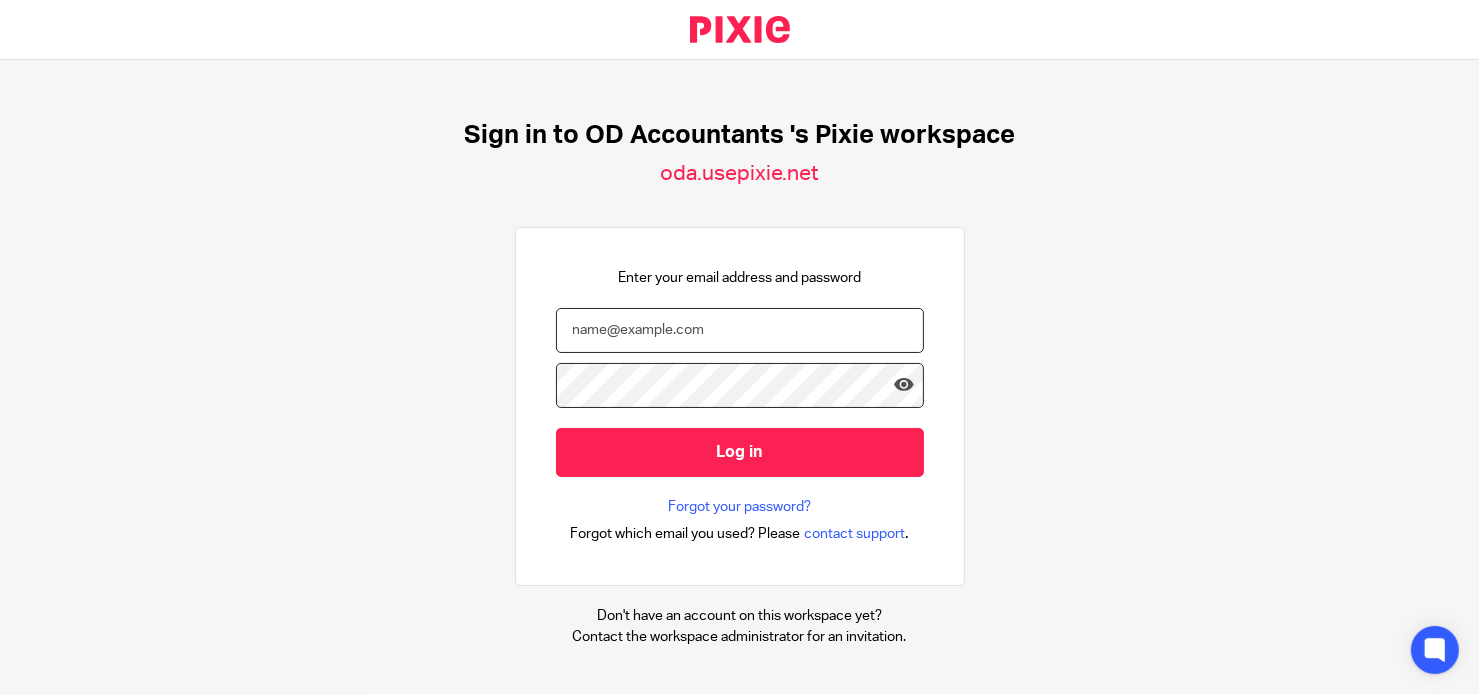 type on "[USERNAME]@example.com" 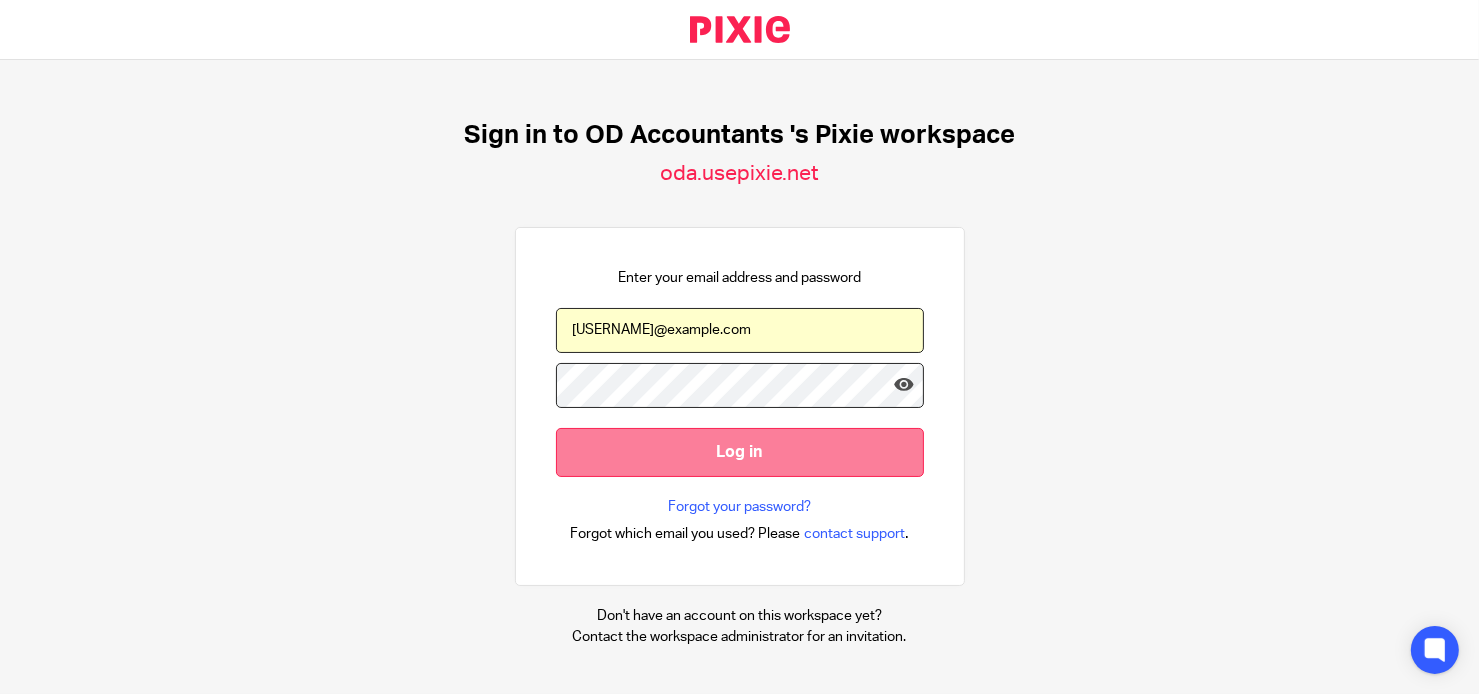 click on "Log in" at bounding box center [740, 452] 